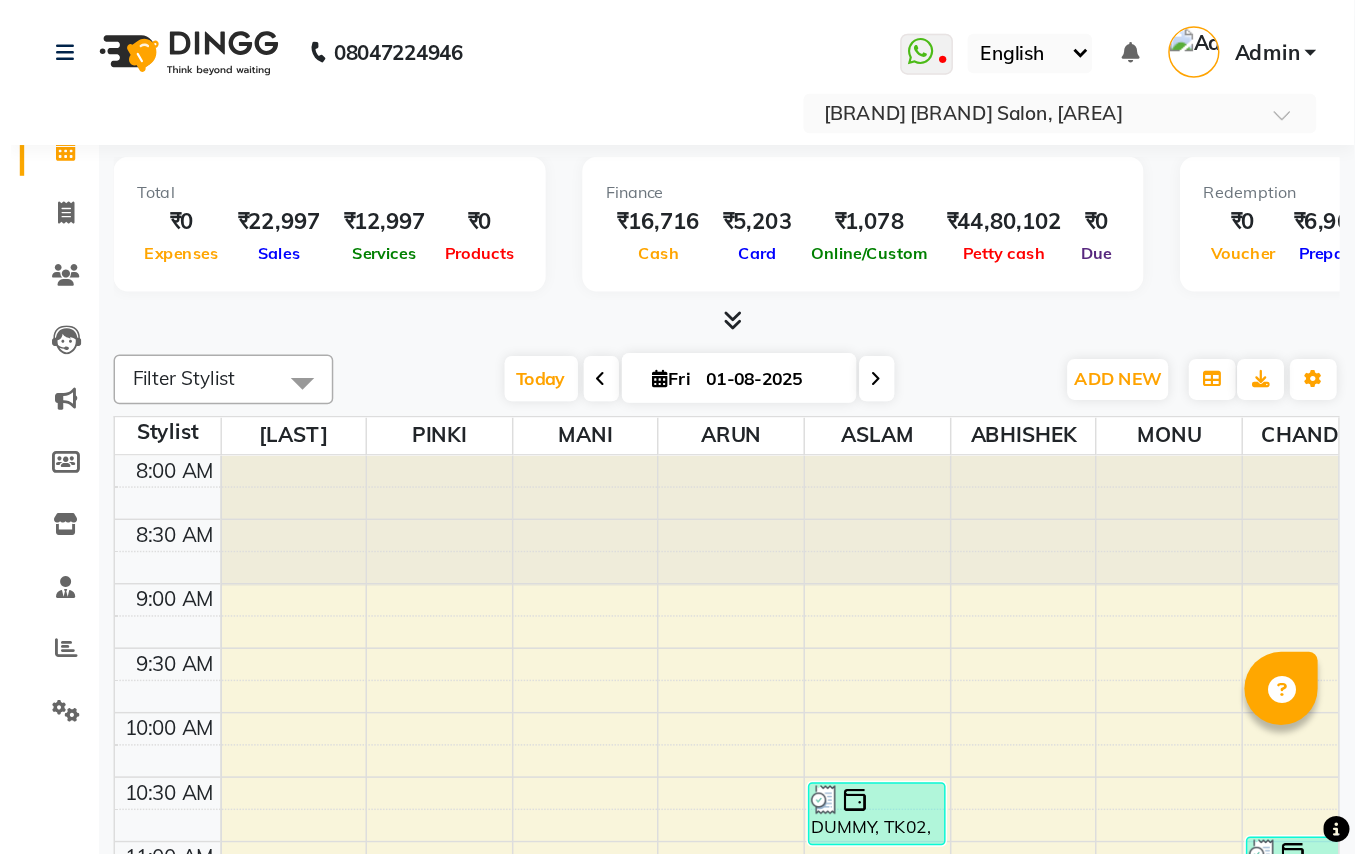 scroll, scrollTop: 0, scrollLeft: 0, axis: both 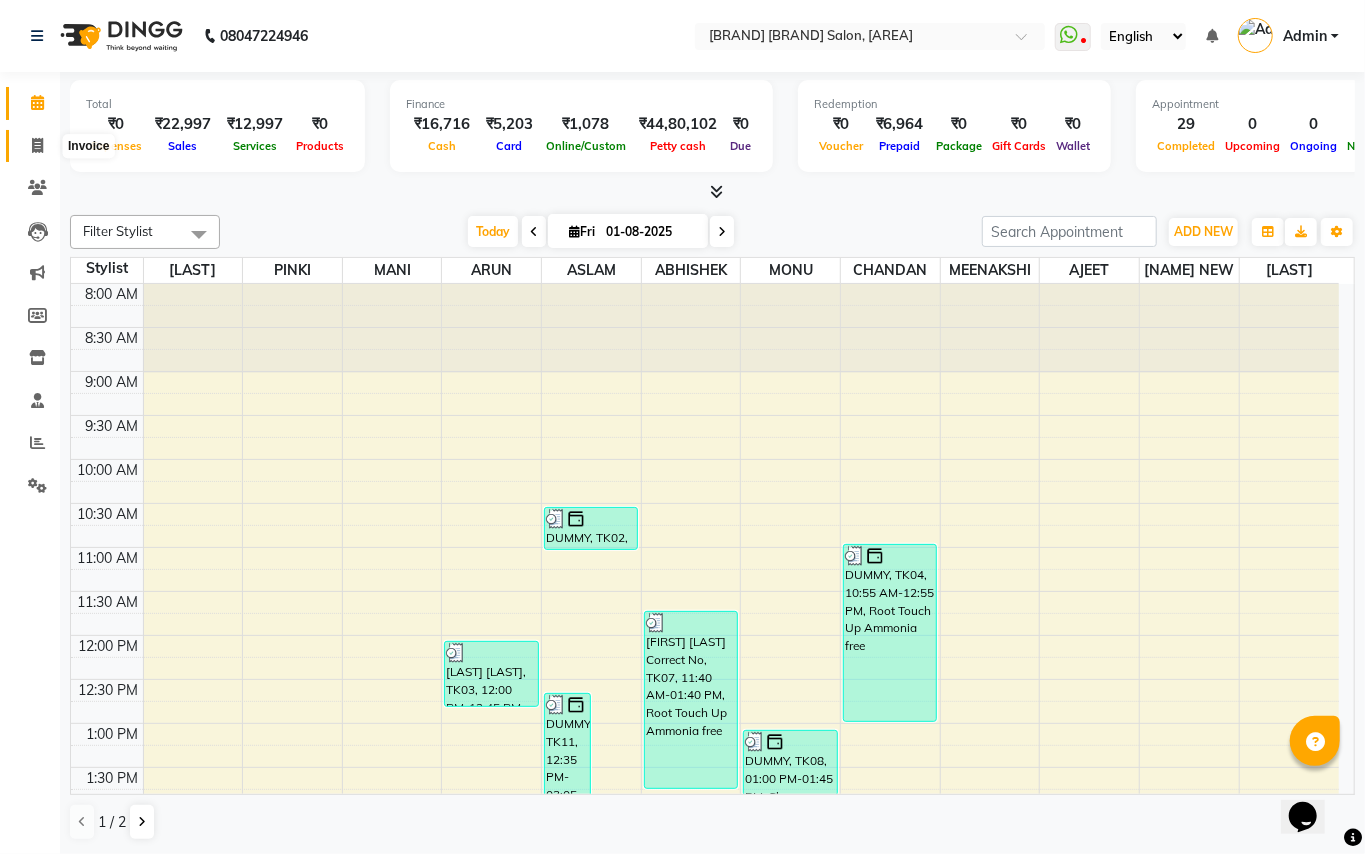 click 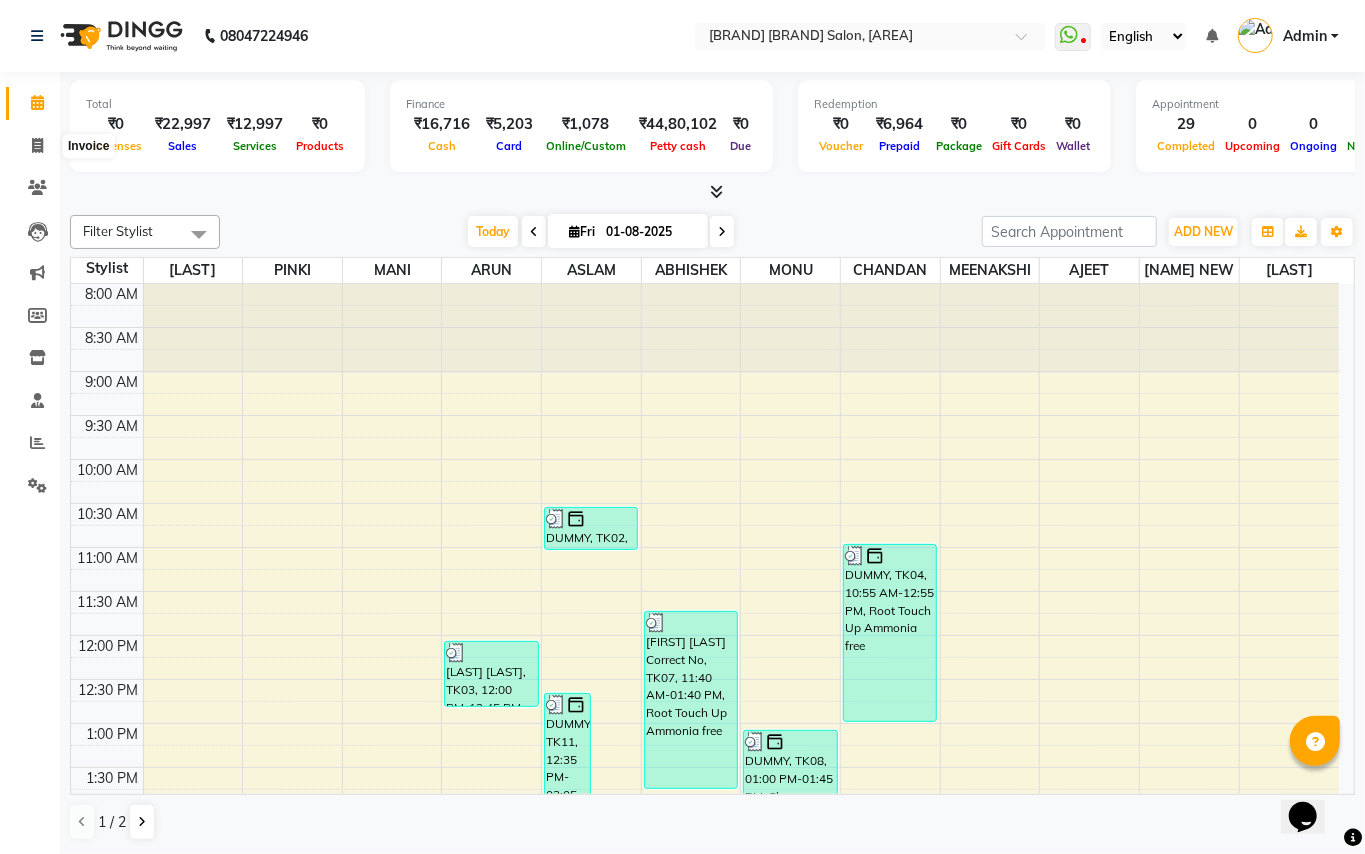 select on "service" 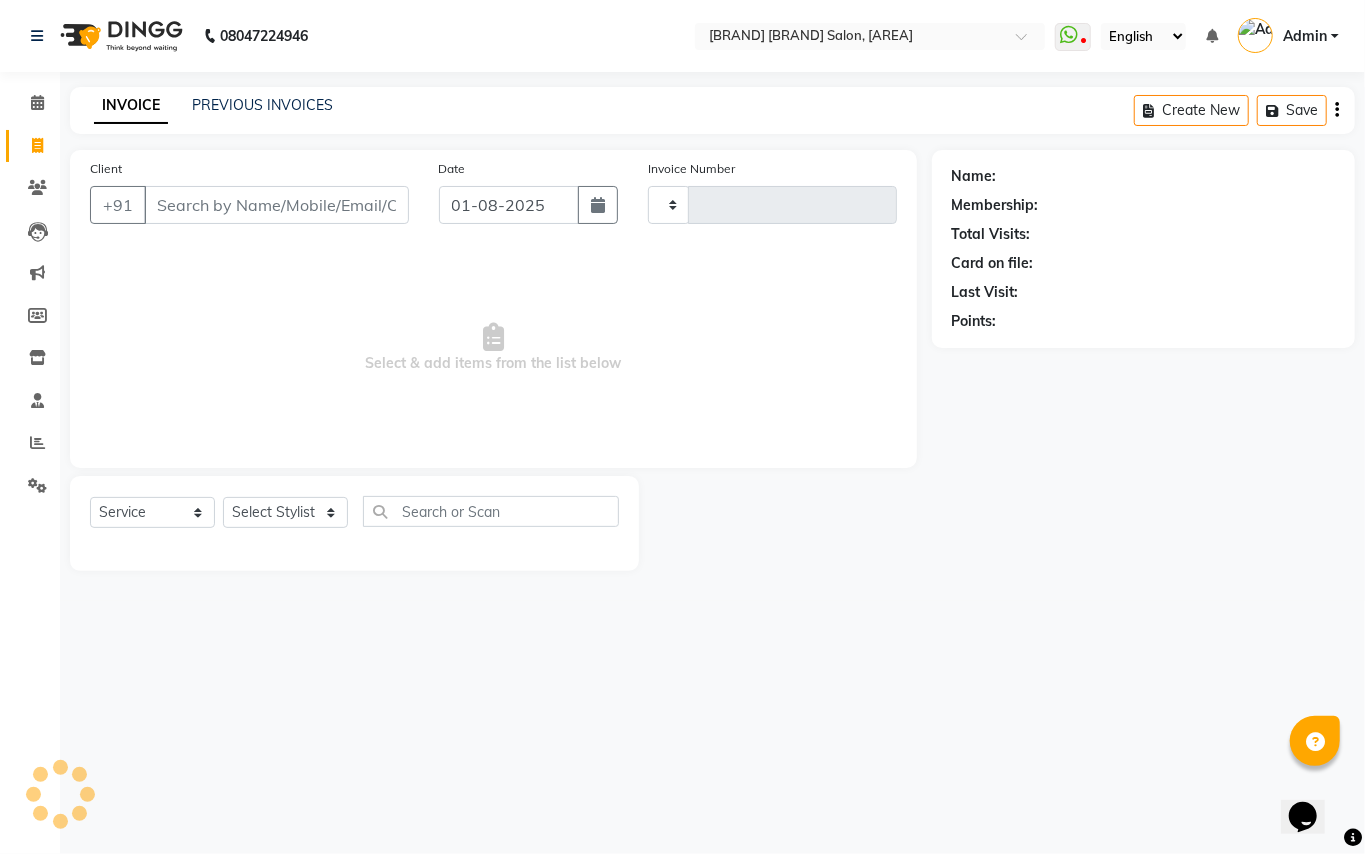 type on "2867" 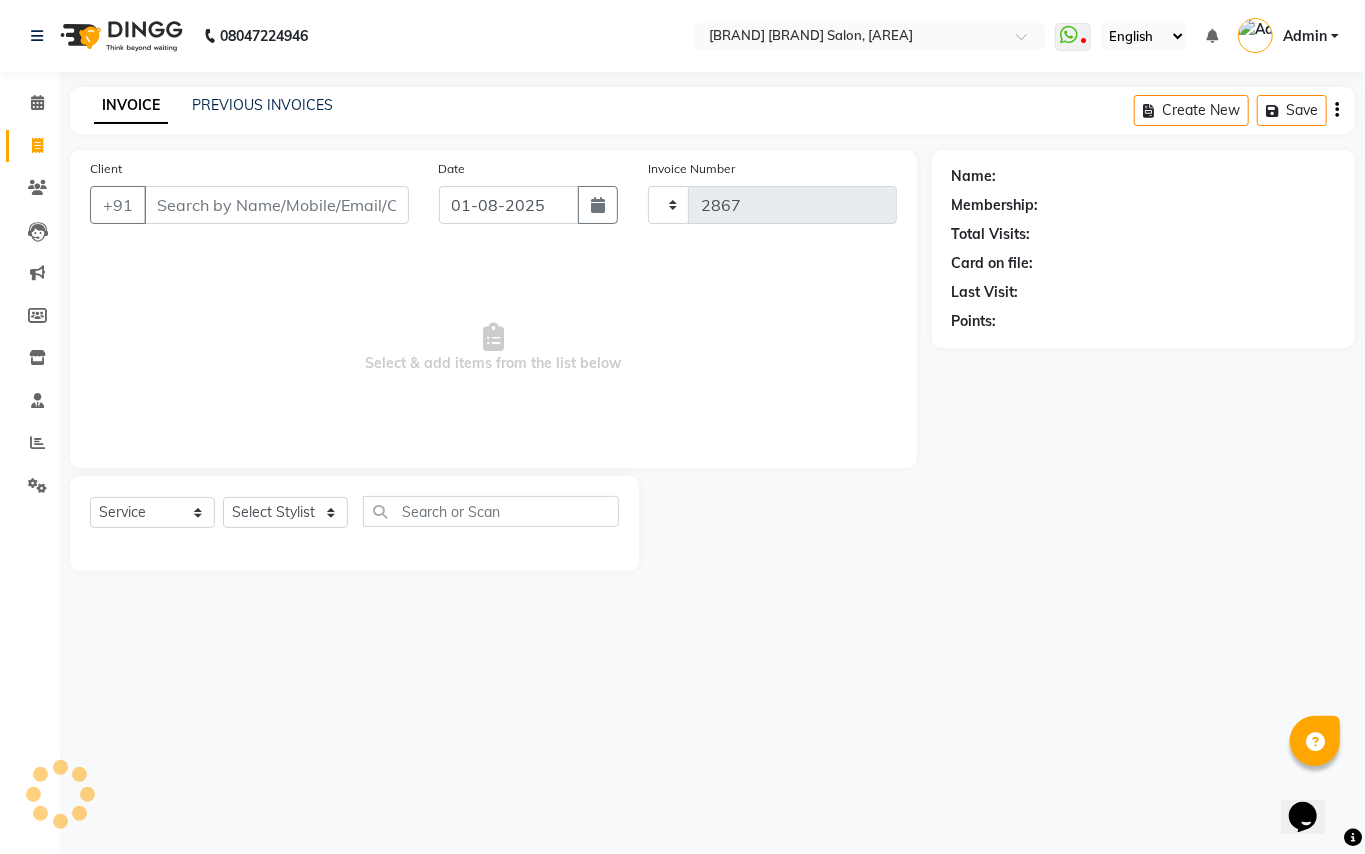 click on "Client" at bounding box center [276, 205] 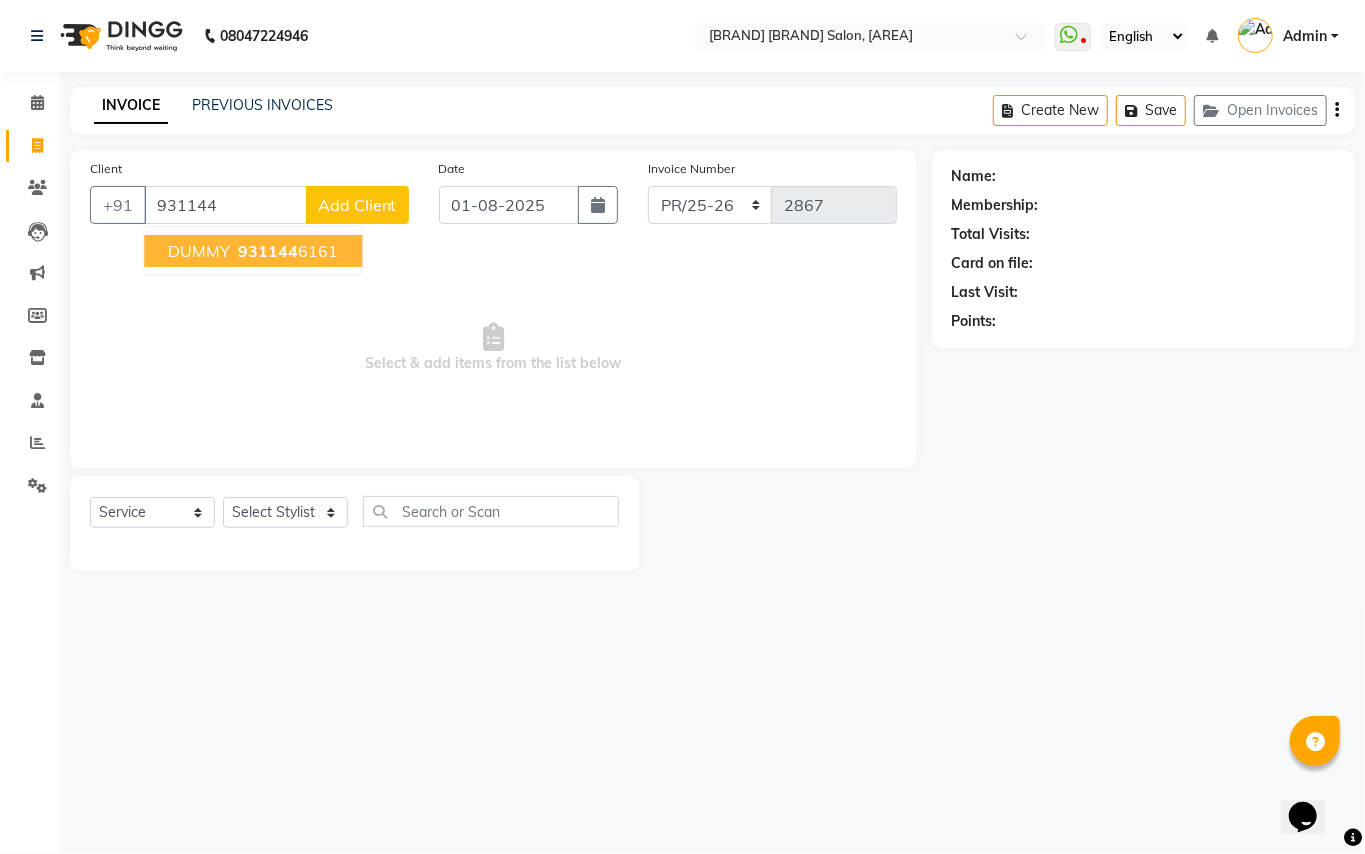 click on "931144" at bounding box center [268, 251] 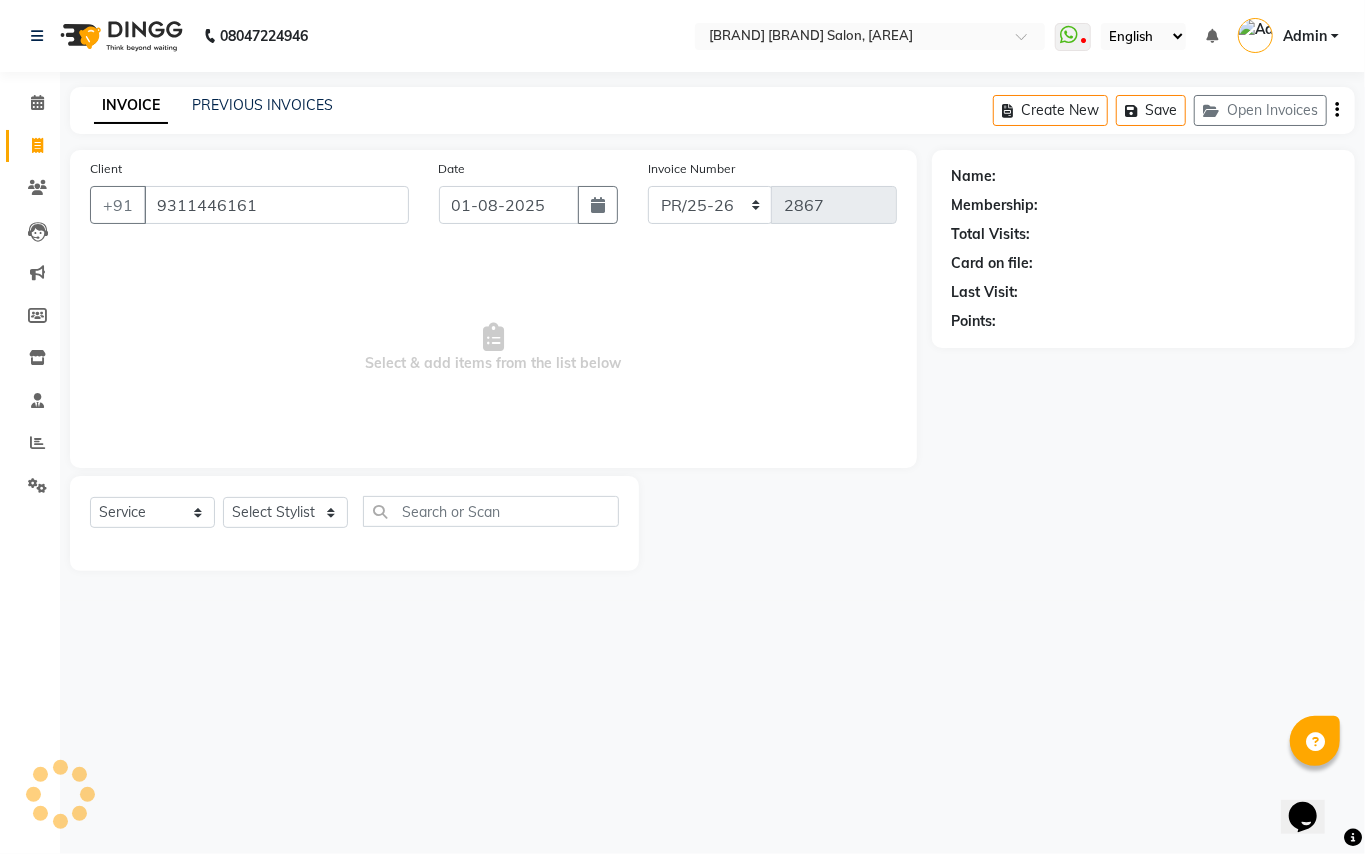 type on "9311446161" 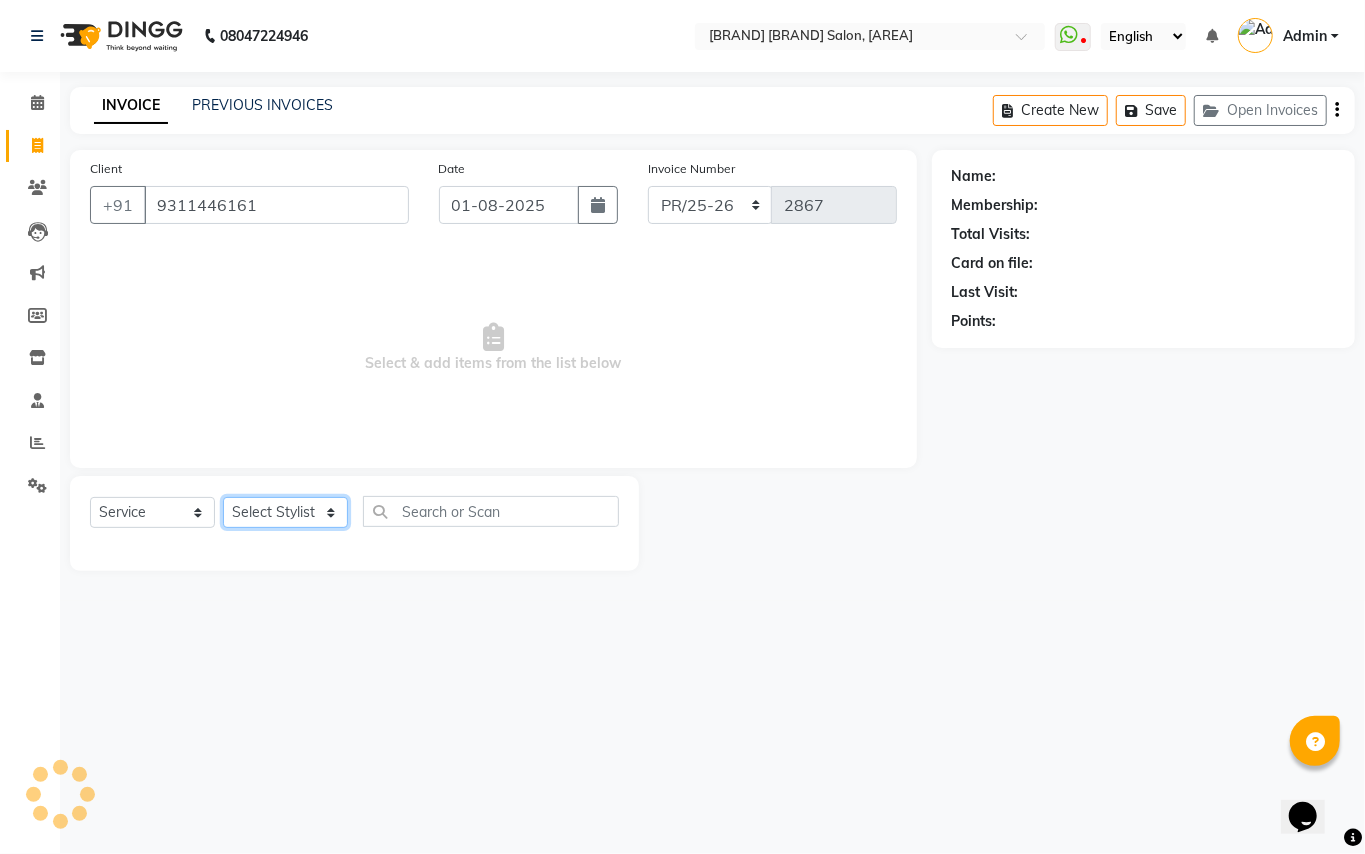 click on "Select Stylist [NAME] [NAME] [NAME] NEW [NAME] [NAME] [NAME] [NAME] [NAME] [NAME] [NAME] [NAME] [NAME] [NAME] [NAME] [NAME] [NAME] [NAME]" 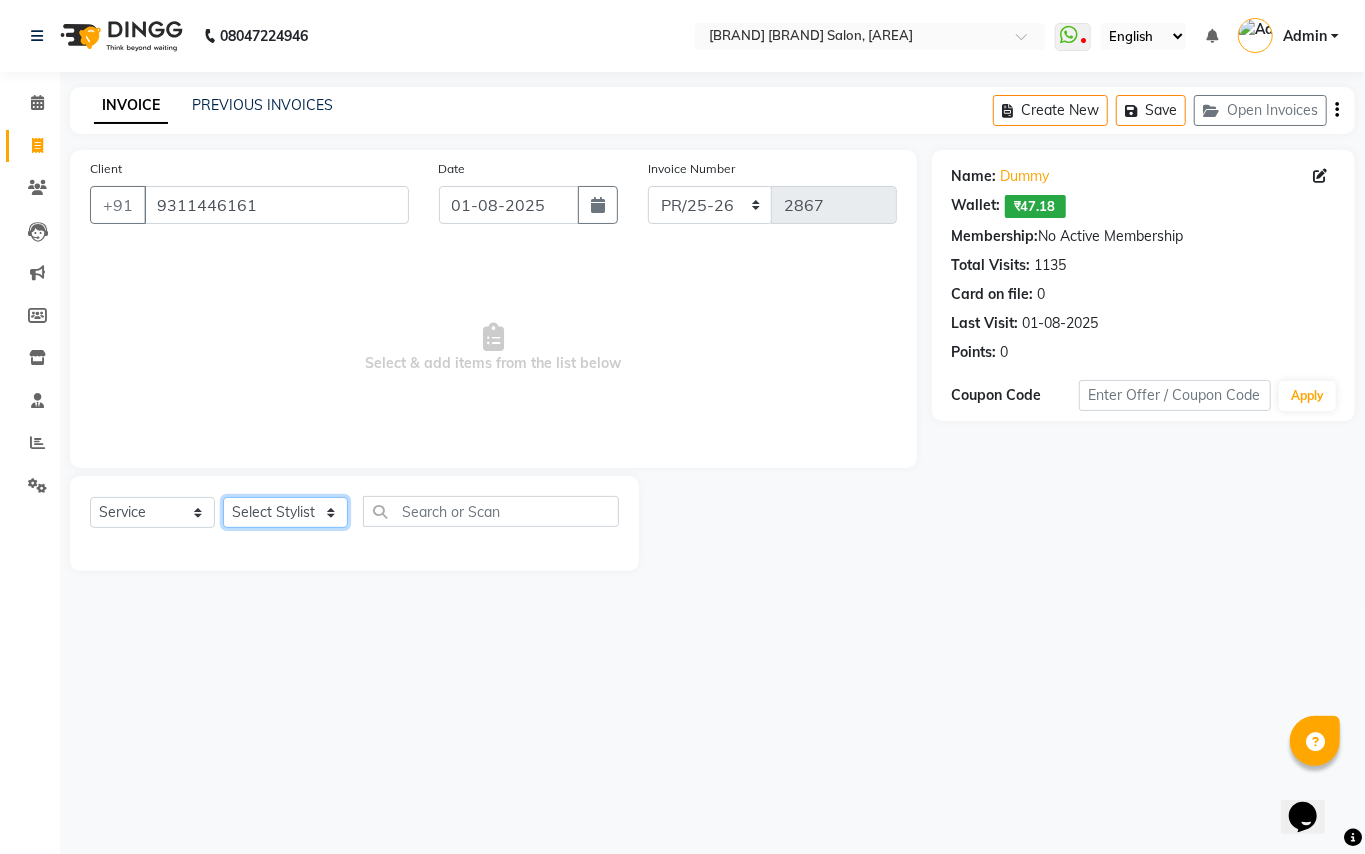 select on "62875" 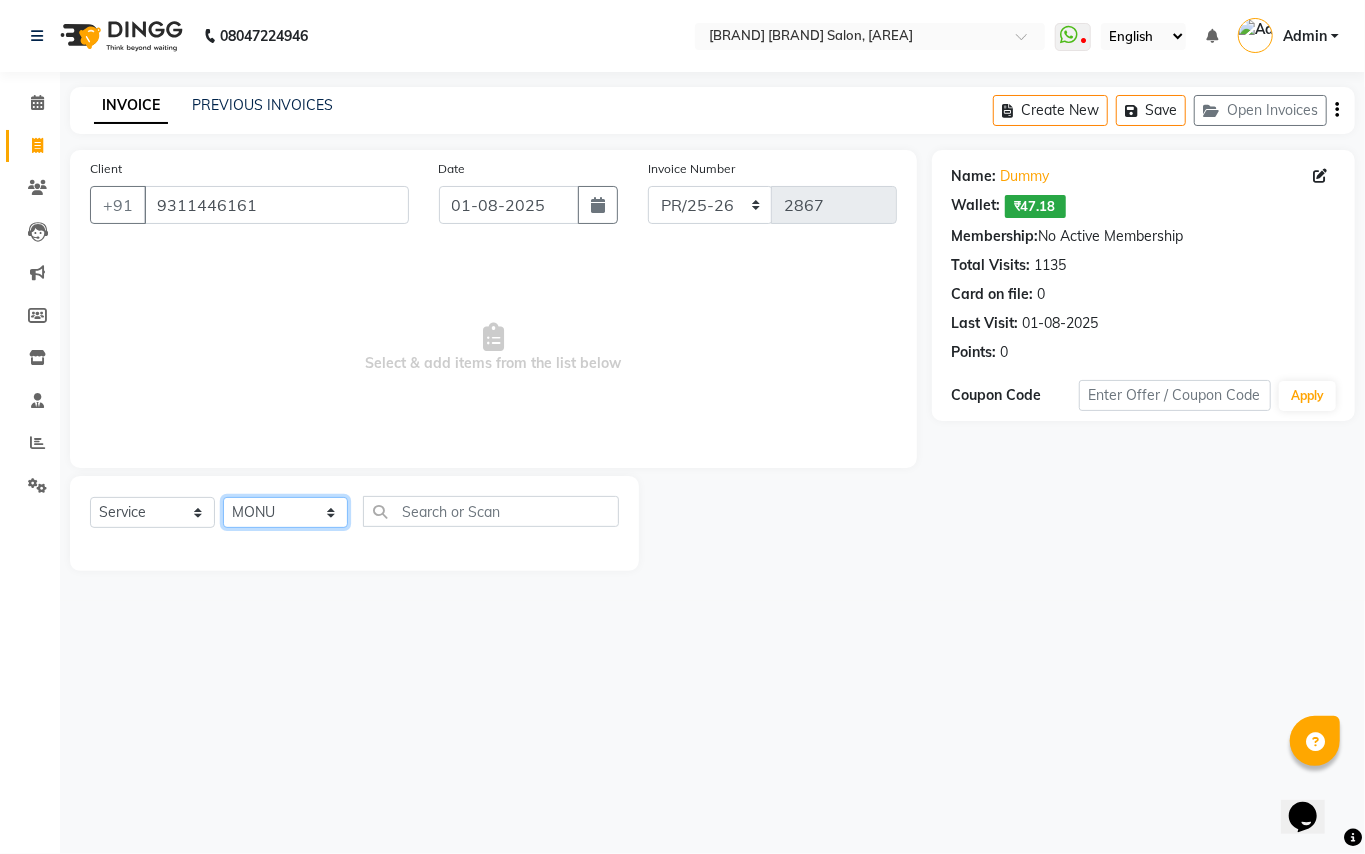 drag, startPoint x: 257, startPoint y: 520, endPoint x: 450, endPoint y: 510, distance: 193.2589 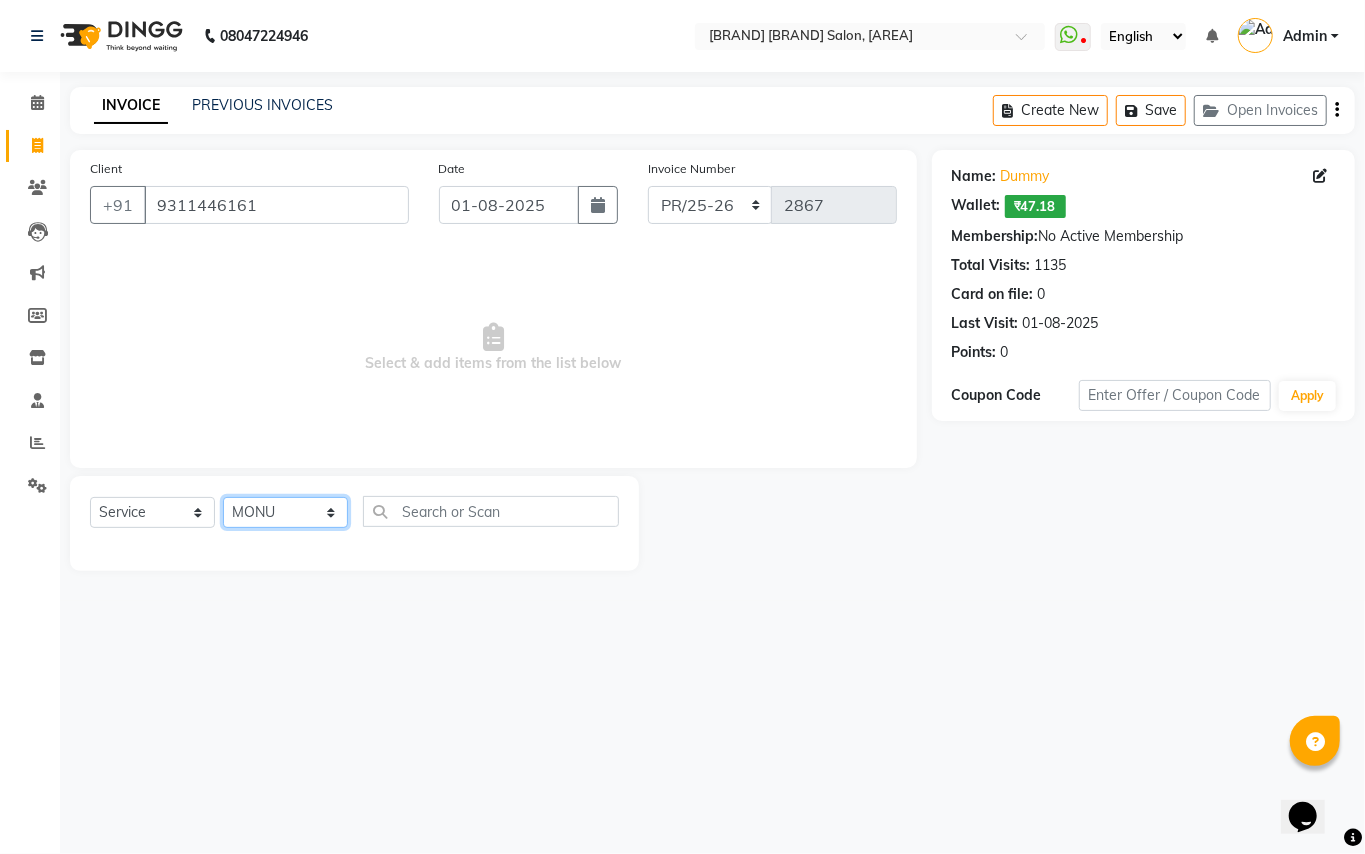 click on "Select Stylist [NAME] [NAME] [NAME] NEW [NAME] [NAME] [NAME] [NAME] [NAME] [NAME] [NAME] [NAME] [NAME] [NAME] [NAME] [NAME] [NAME] [NAME]" 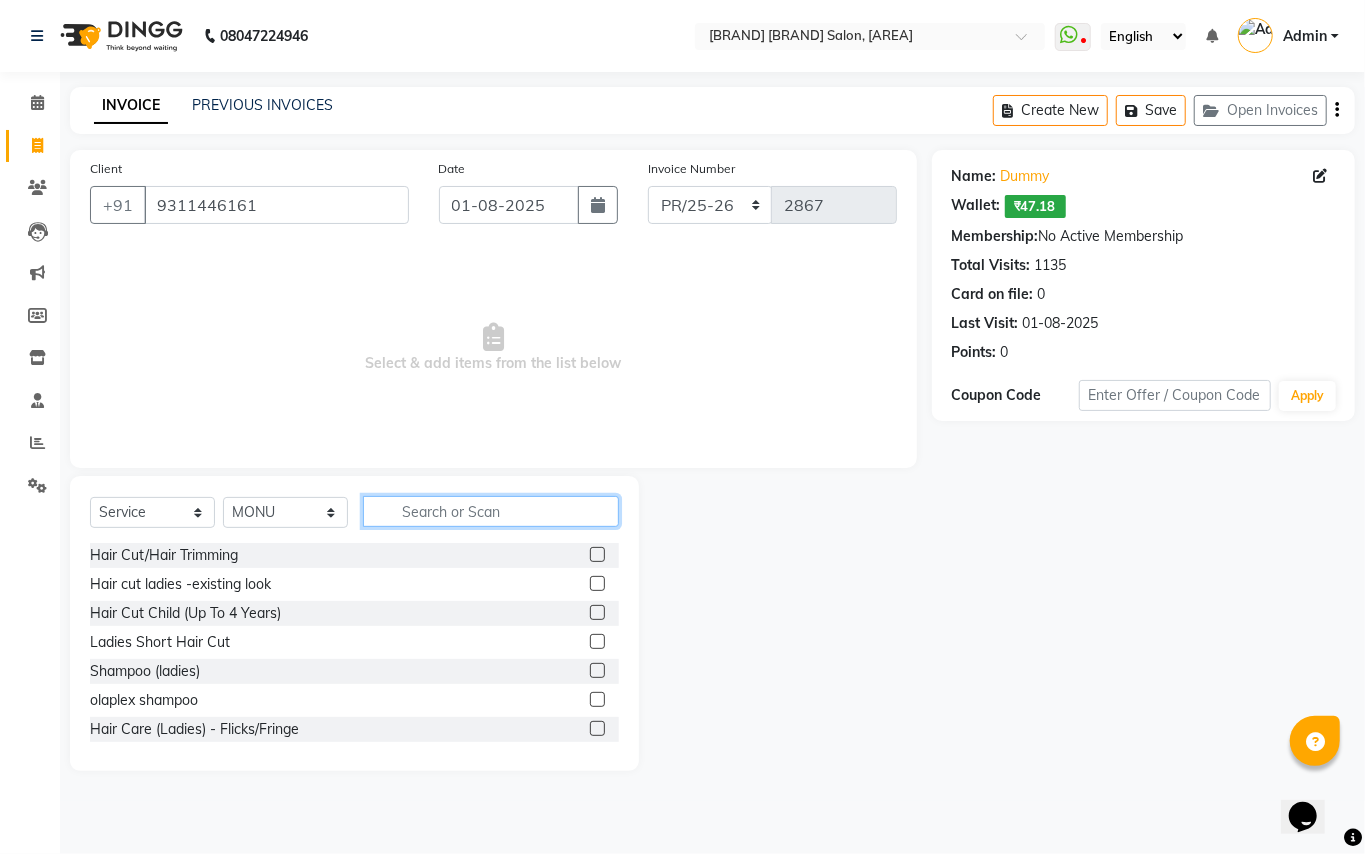 click 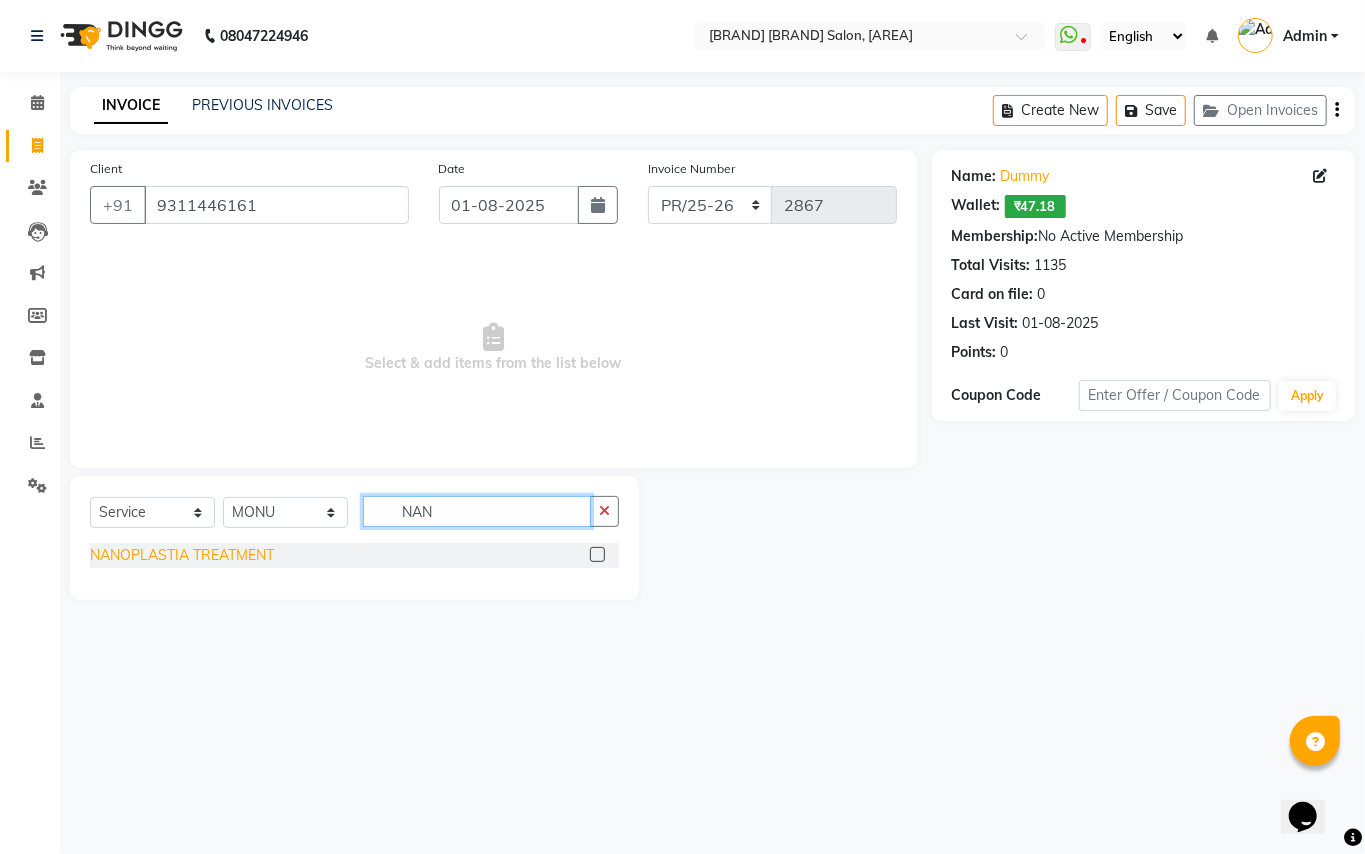 type on "NAN" 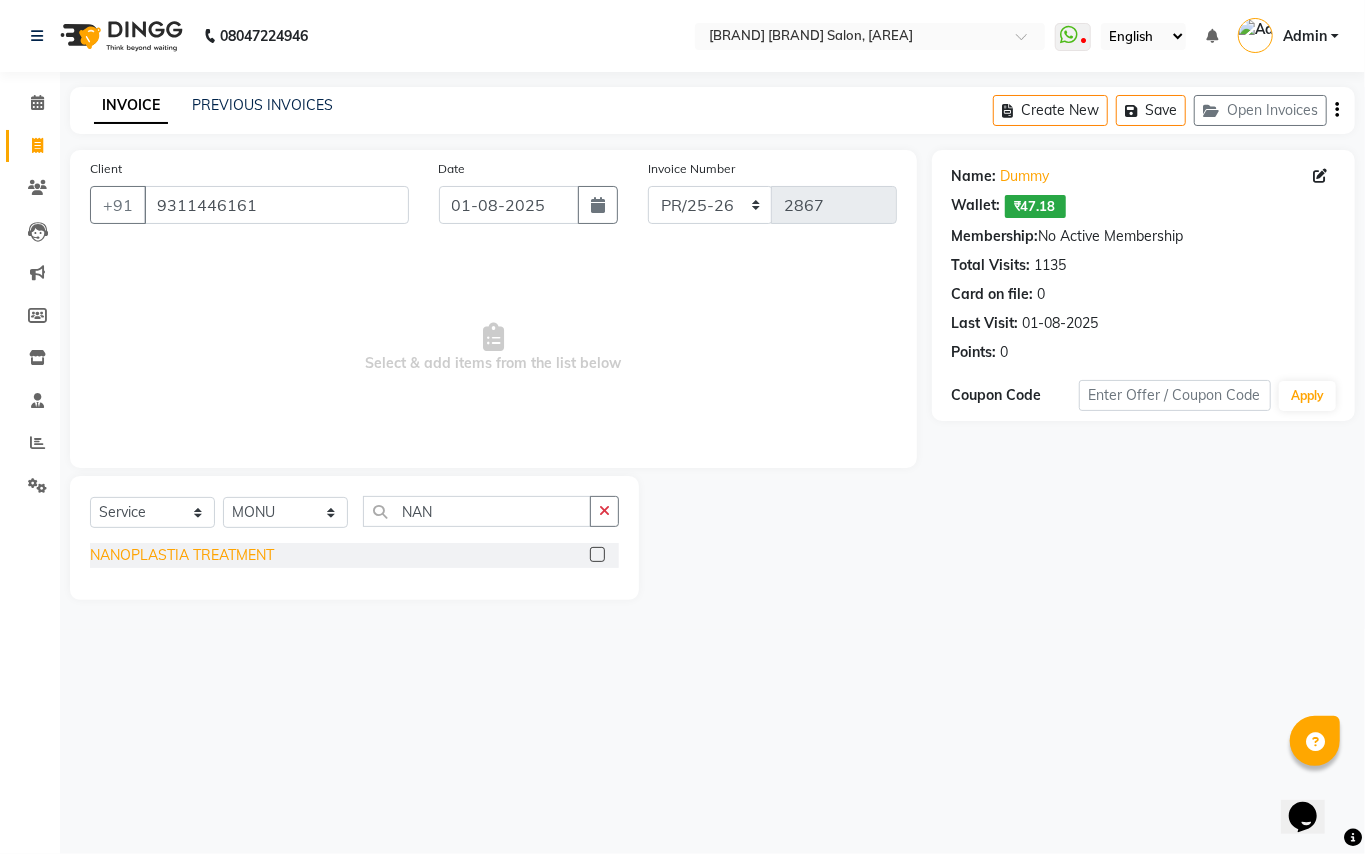 click on "NANOPLASTIA TREATMENT" 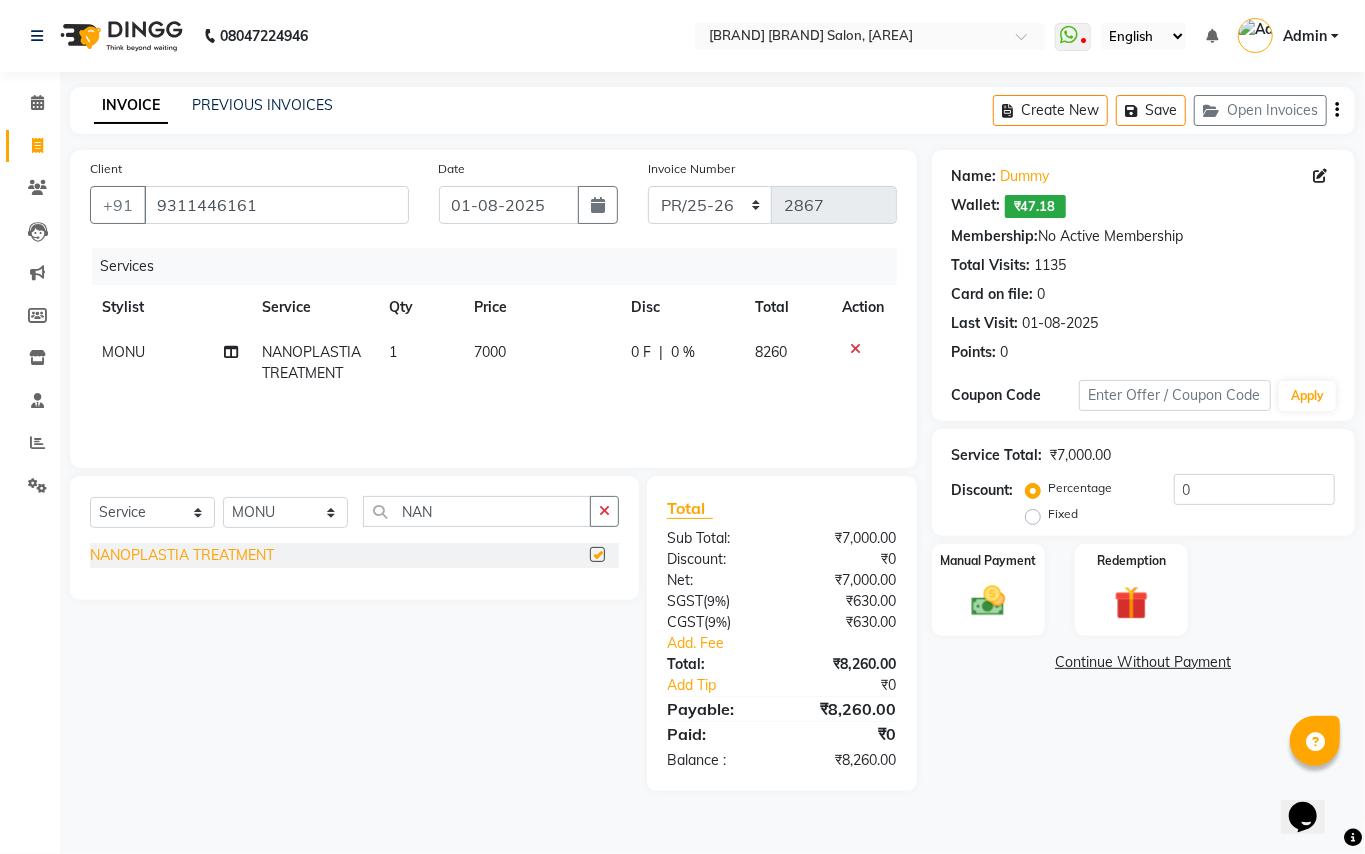 checkbox on "false" 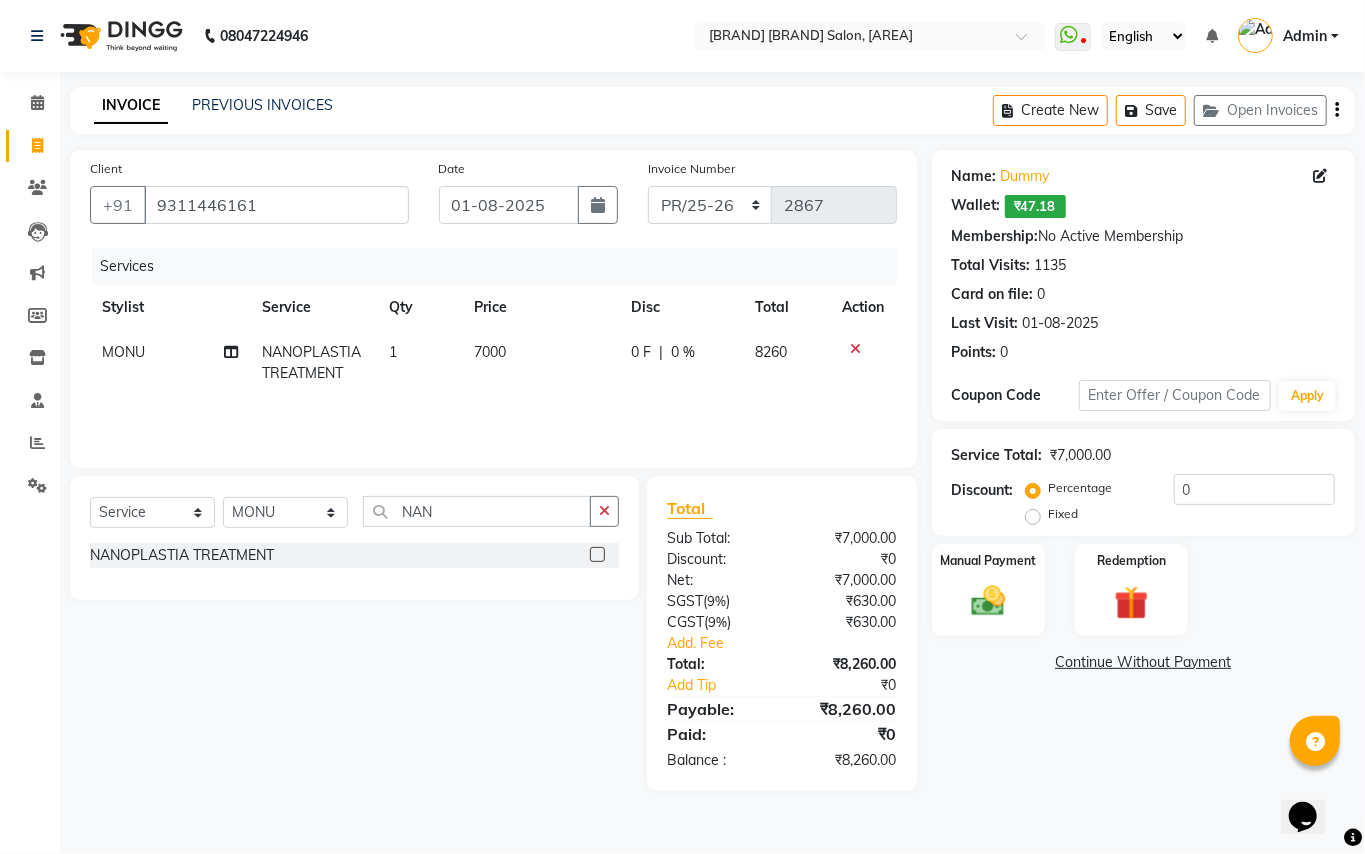 click on "7000" 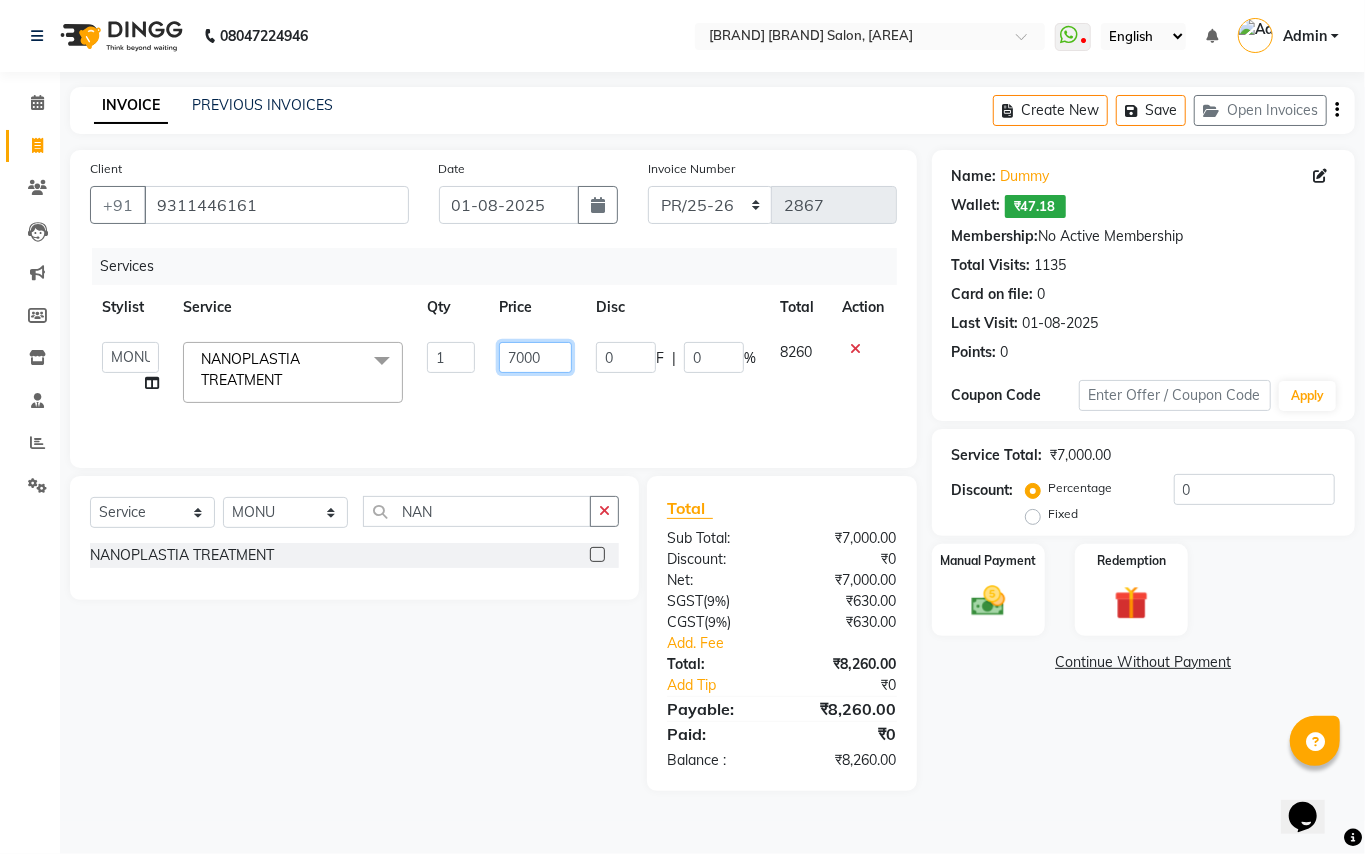click on "7000" 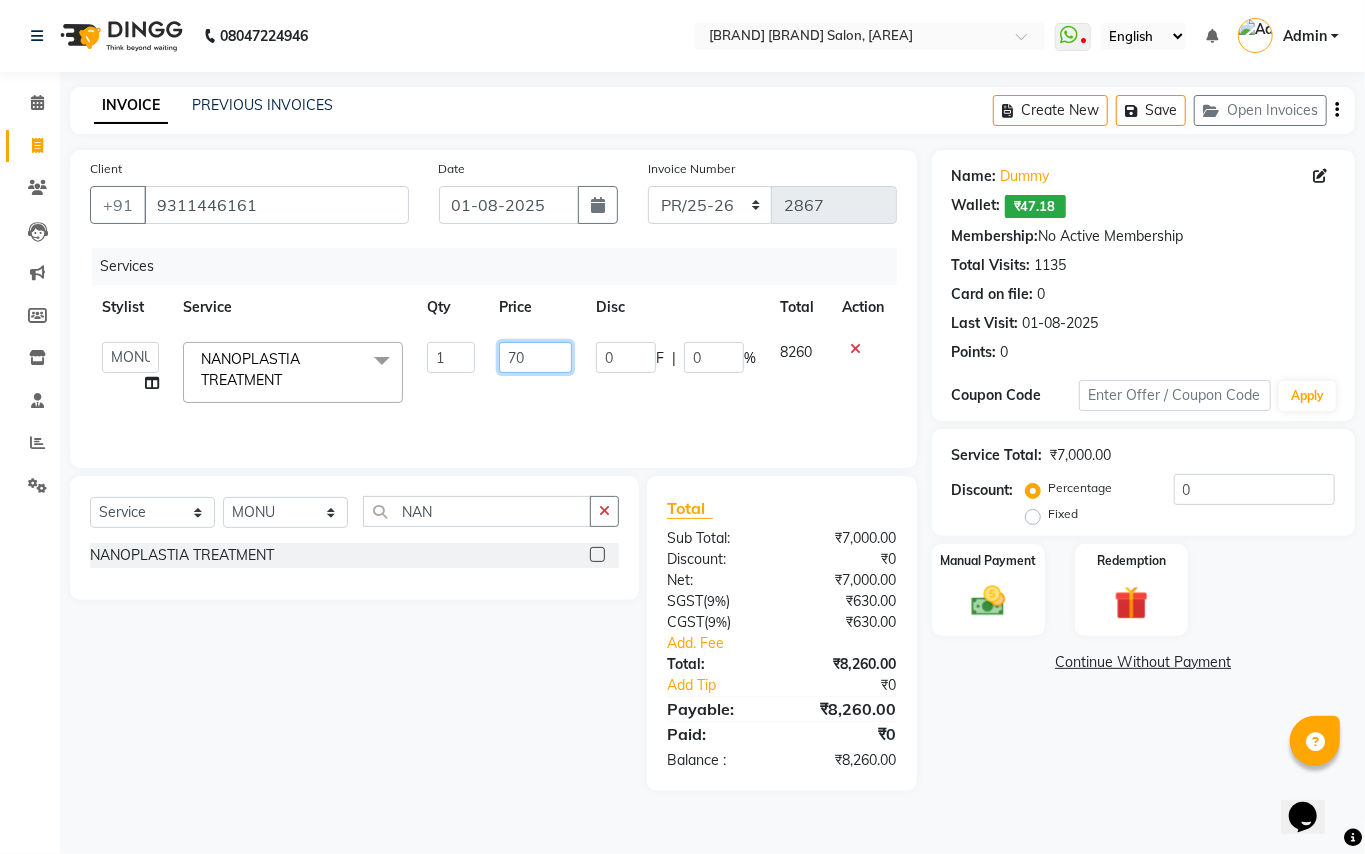 type on "7" 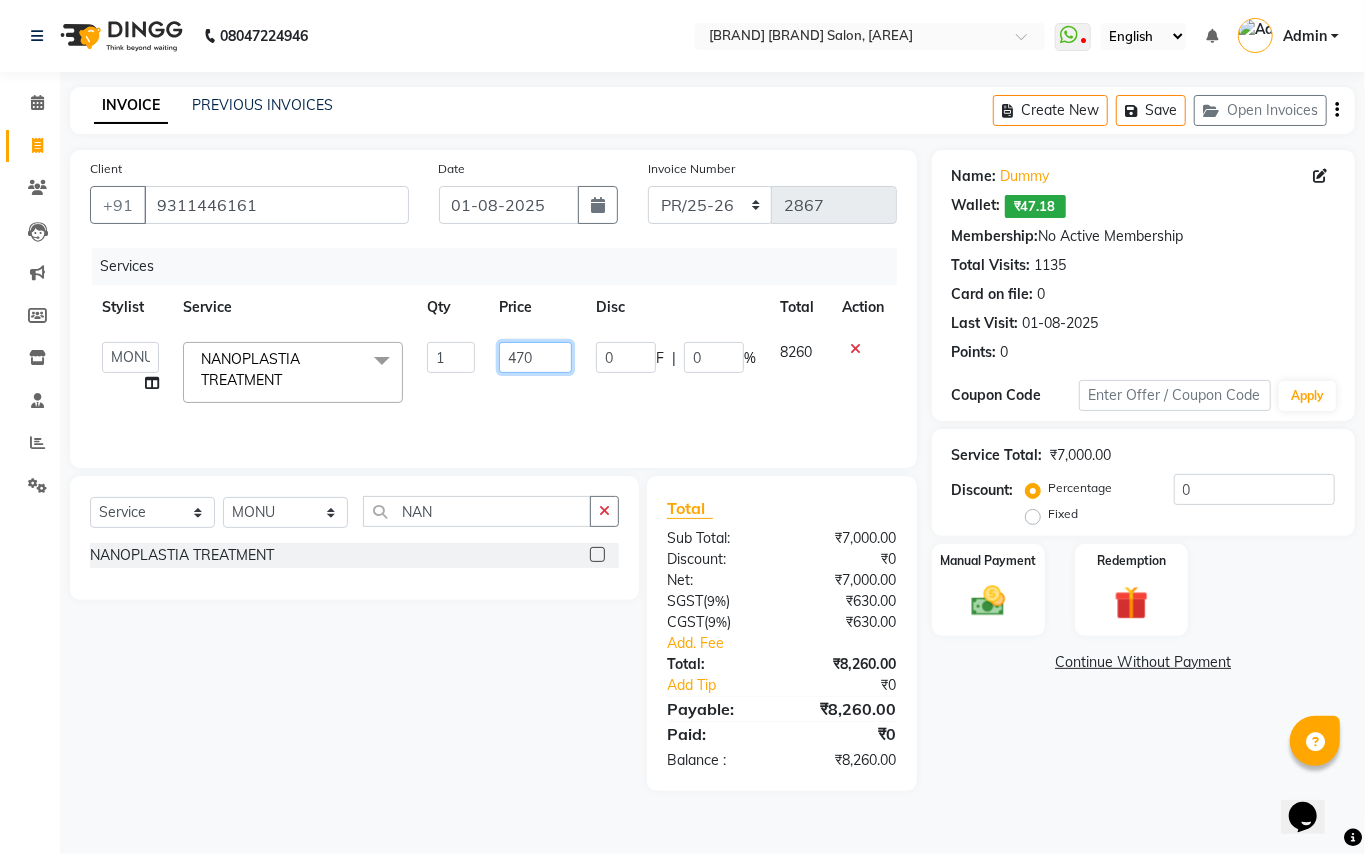 type on "4700" 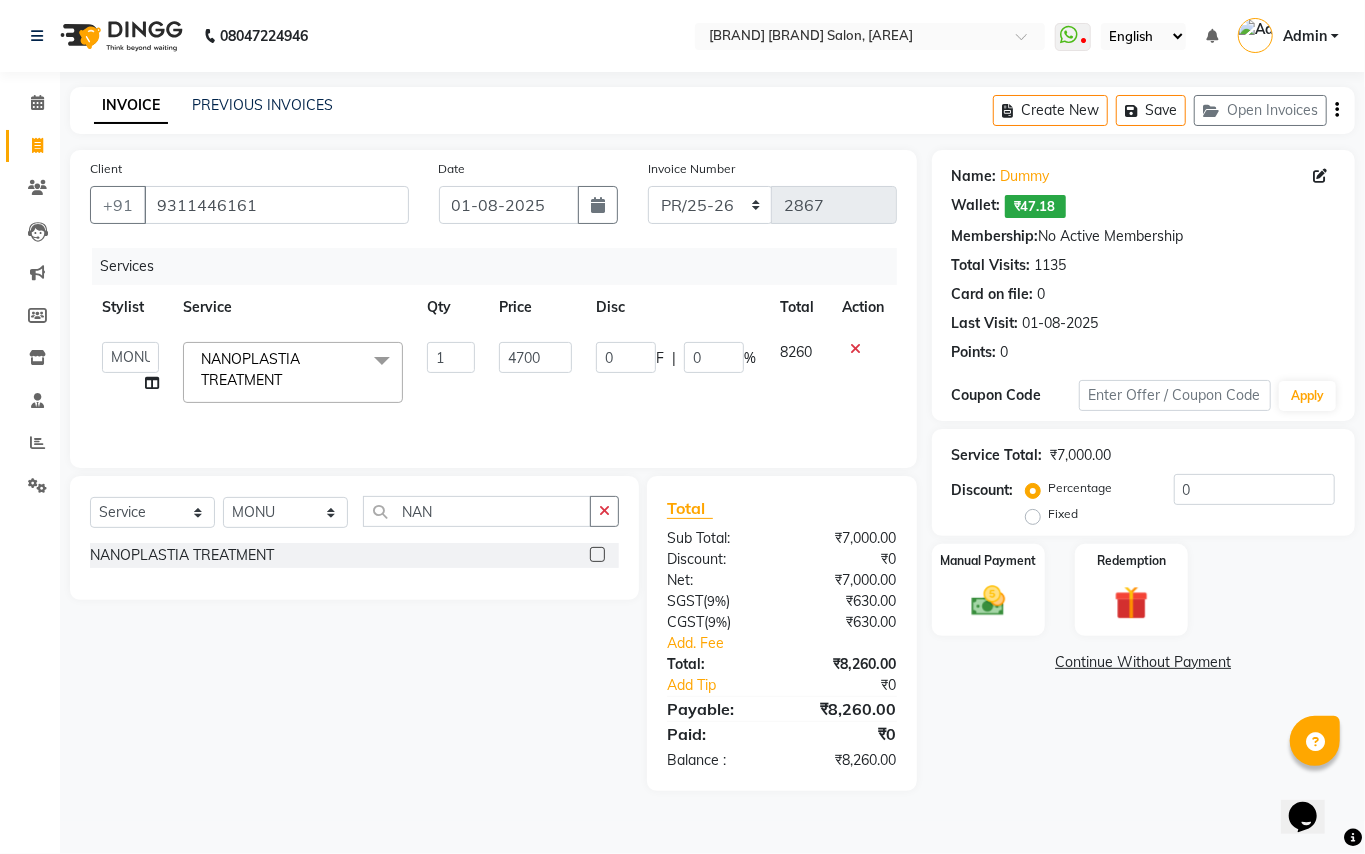 click on "Services Stylist Service Qty Price Disc Total Action [NAME] [NAME] [NAME] NEW [NAME] [NAME] [NAME] [NAME] [NAME] [NAME] [NAME] [NAME] [NAME] [NAME] [NAME] [NAME] [NAME] [NAME] NANOPLASTIA TREATMENT x Hair Cut/Hair Trimming Hair cut ladies -existing look Hair Cut Child (Up To 4 Years) Ladies Short Hair Cut Shampoo (ladies) olaplex shampoo Hair Care (Ladies) - Flicks/Fringe Oil Massage Henna Mustache Trim Threading Face Threading Hair Cut Gents - Style Change Gents - Tonsure (Mundan) Shampoogents Shampoogents (Long Hair) Beard Triming / Shave Oil Massage half color touch up Beard Colour Hair Styling (Gel/ Serum Application) Colour Touch Up men's Colour Touch-Up Amonia Free) Highlighting Rebonding Dry Head Massage Full Front Chest Clipper Full Back Clipper Ear Wax Full Body Clipper Under Arms Clipper Full Front/Back Waxing (Sugar) Full Front/Back Waxing (Chocolate) Chest Razor/Back Full Body Razor Under Arm Razor EYE BROWS COLOR Ladies - Hair Cut existing style Blow Dry" 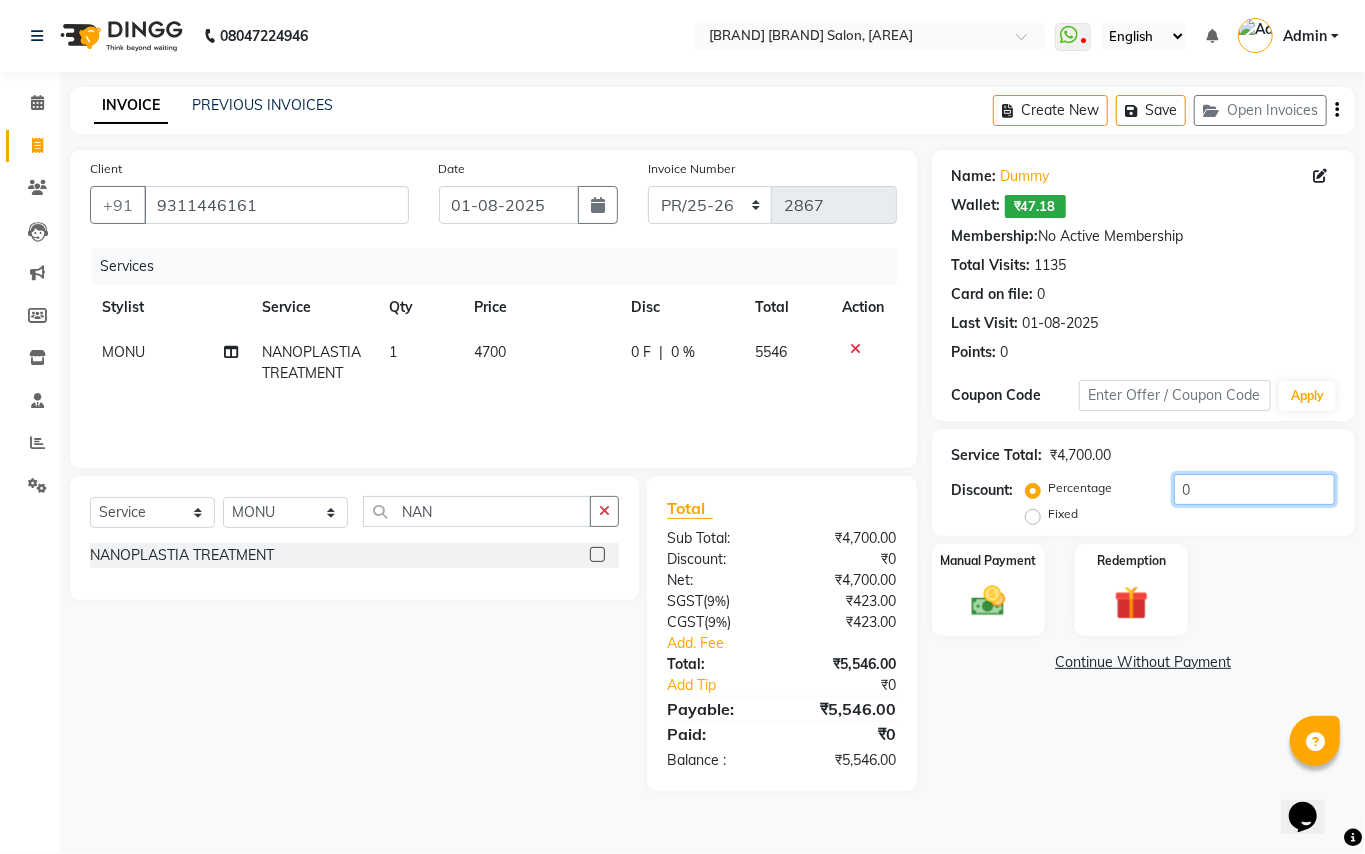 click on "0" 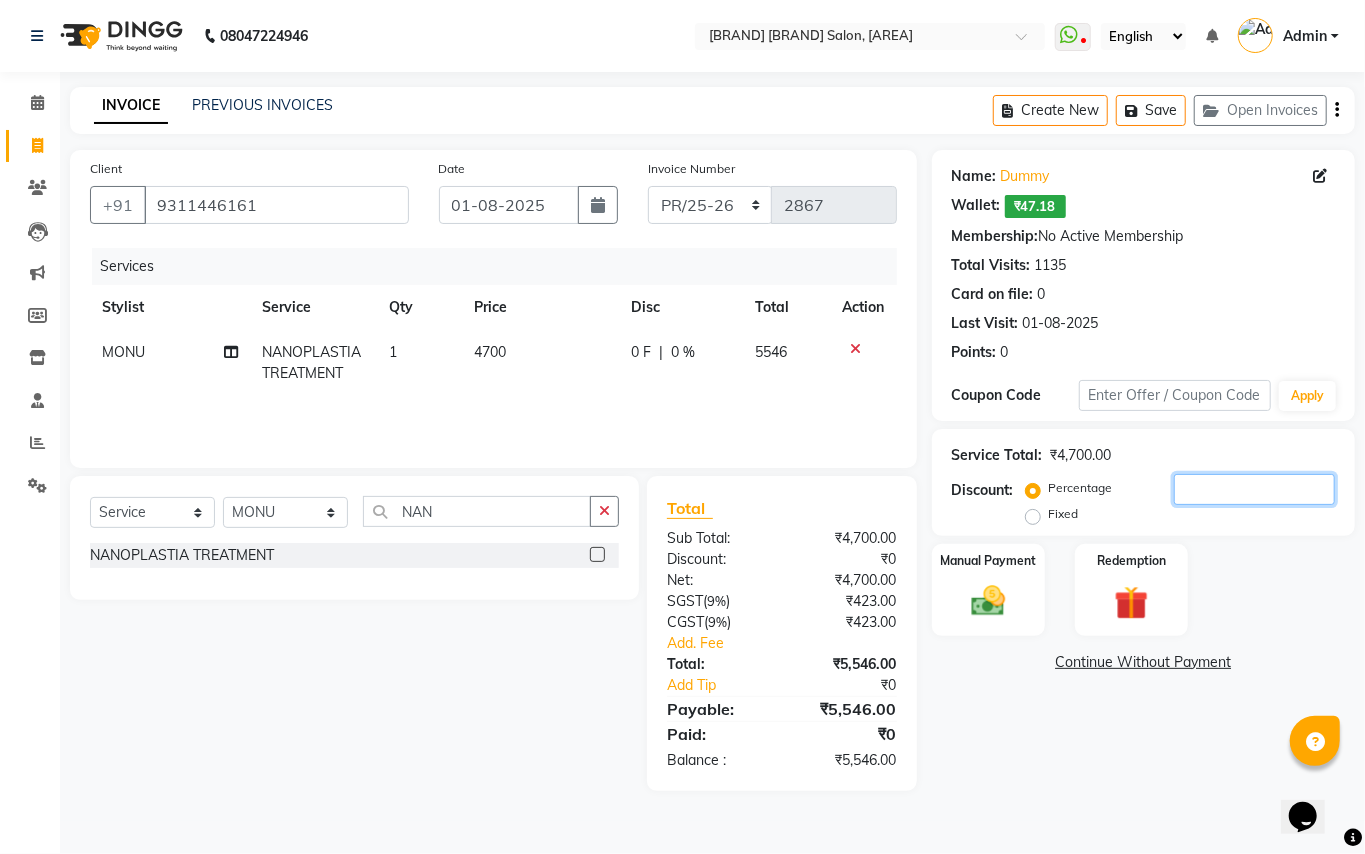 type on "1" 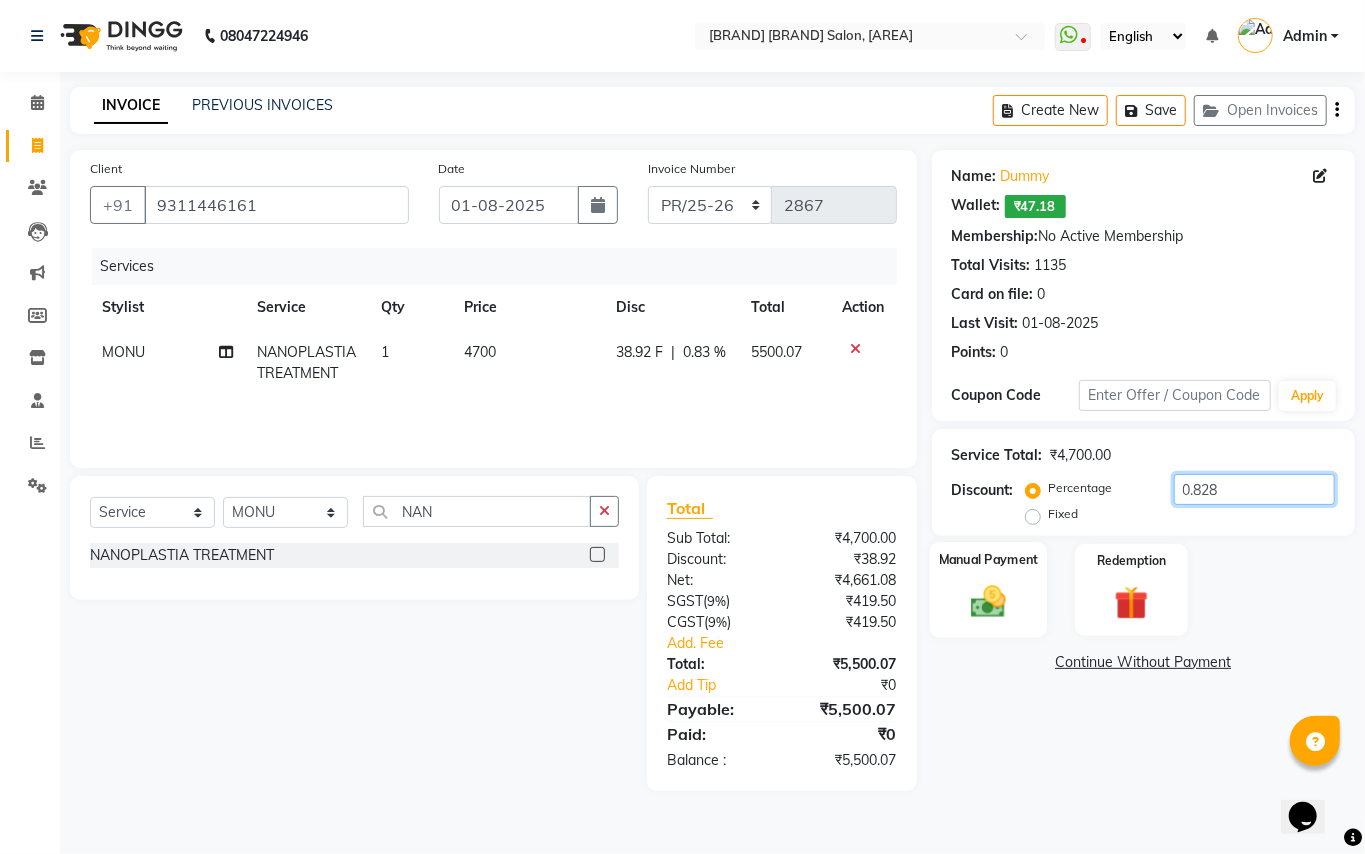 type on "0.828" 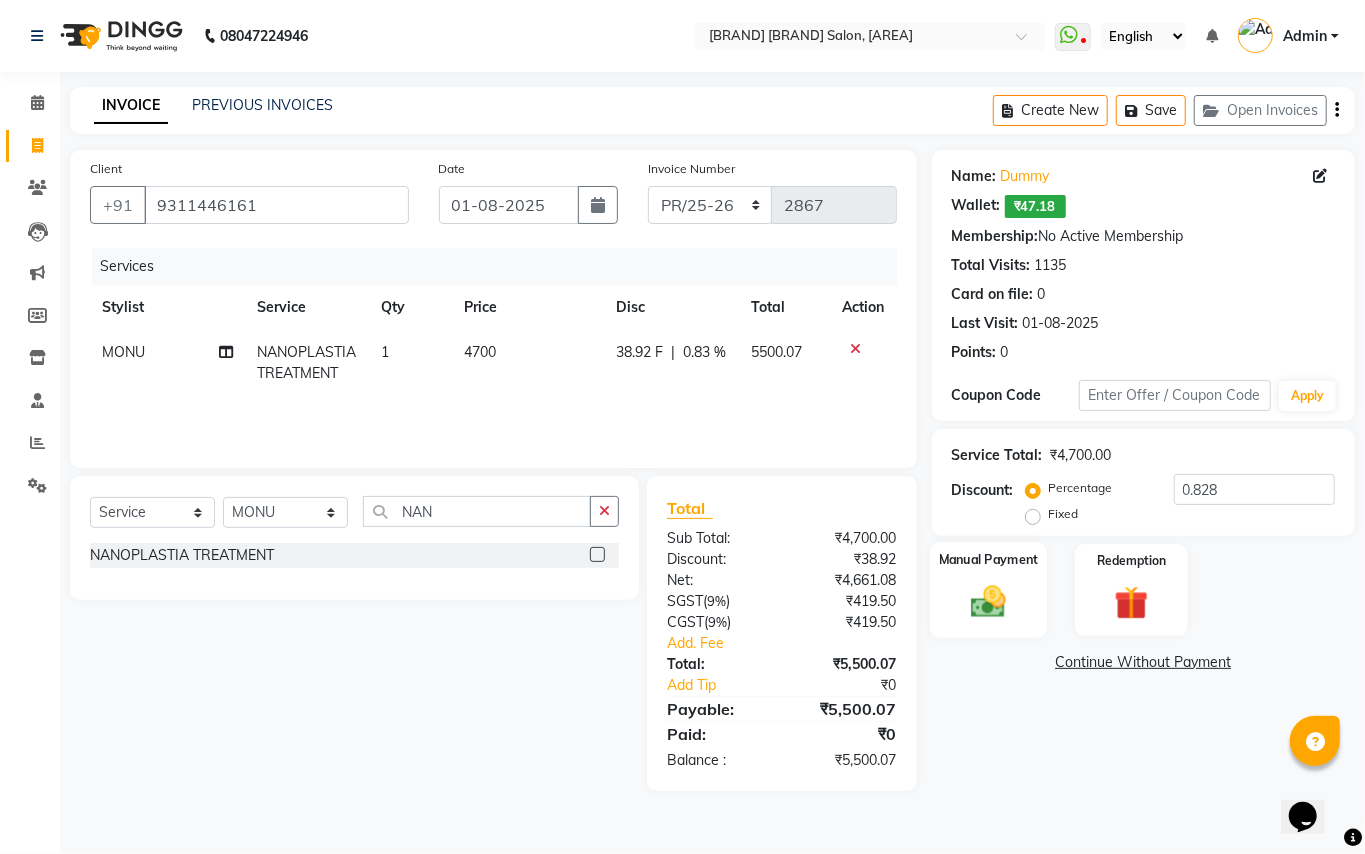click 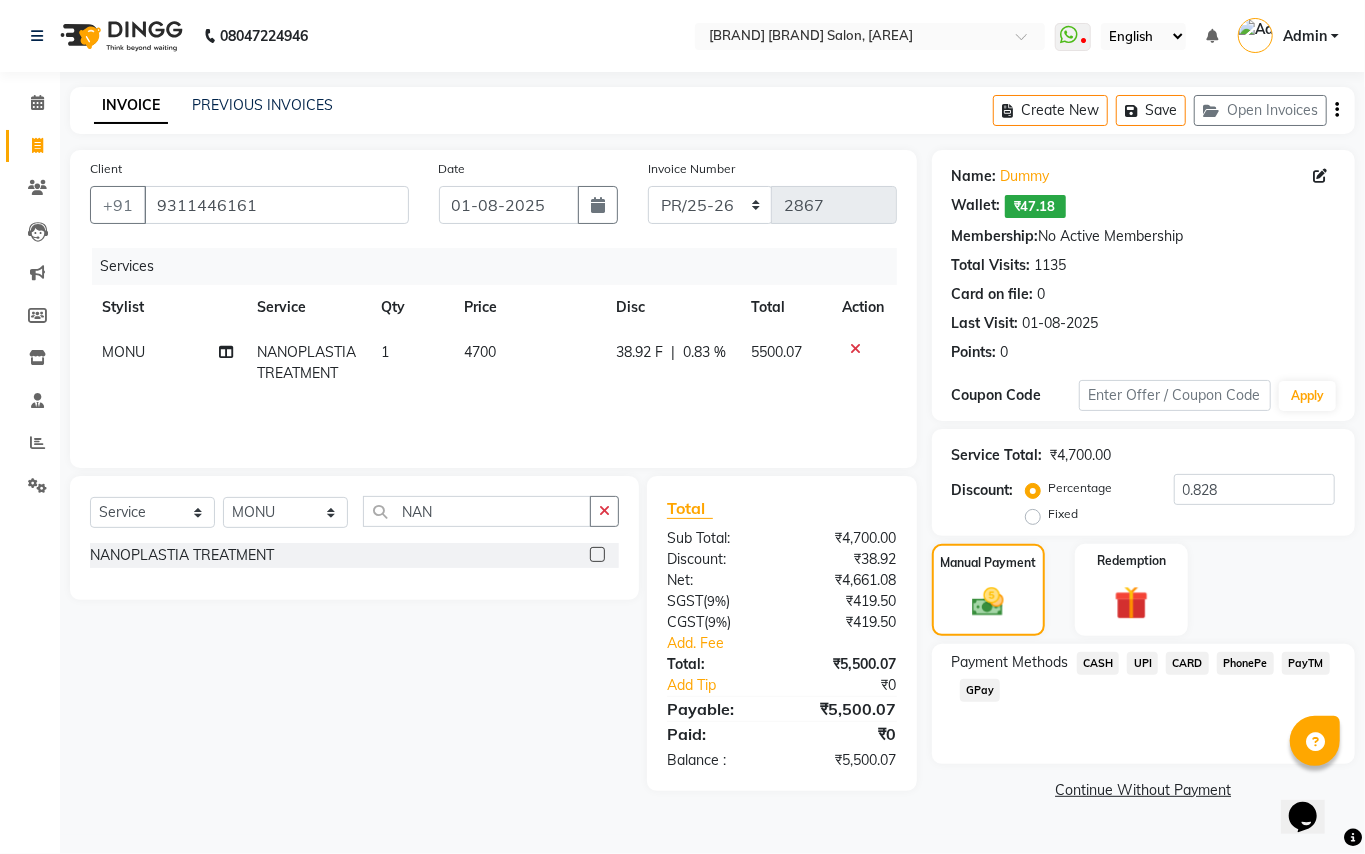 click on "CASH" 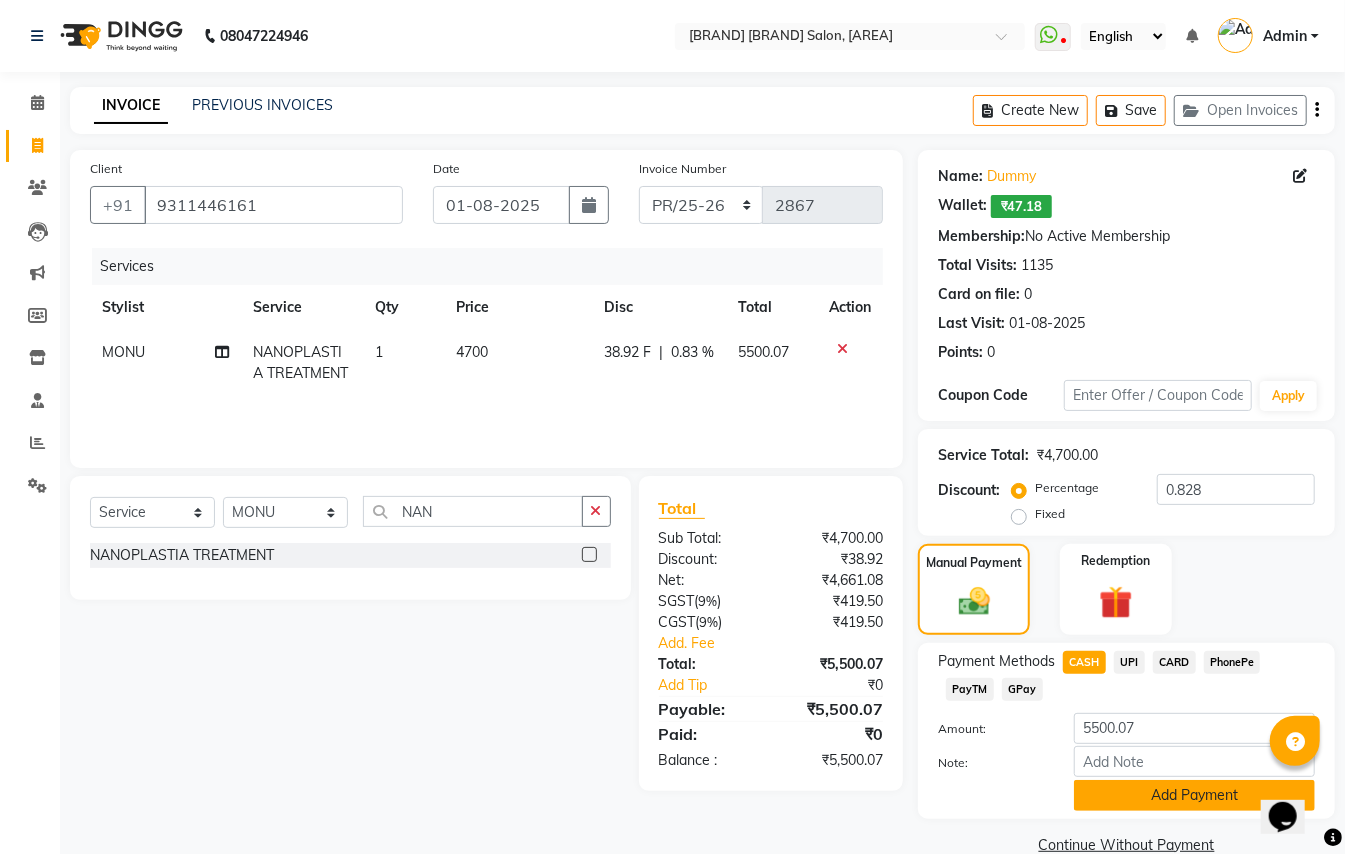 click on "Add Payment" 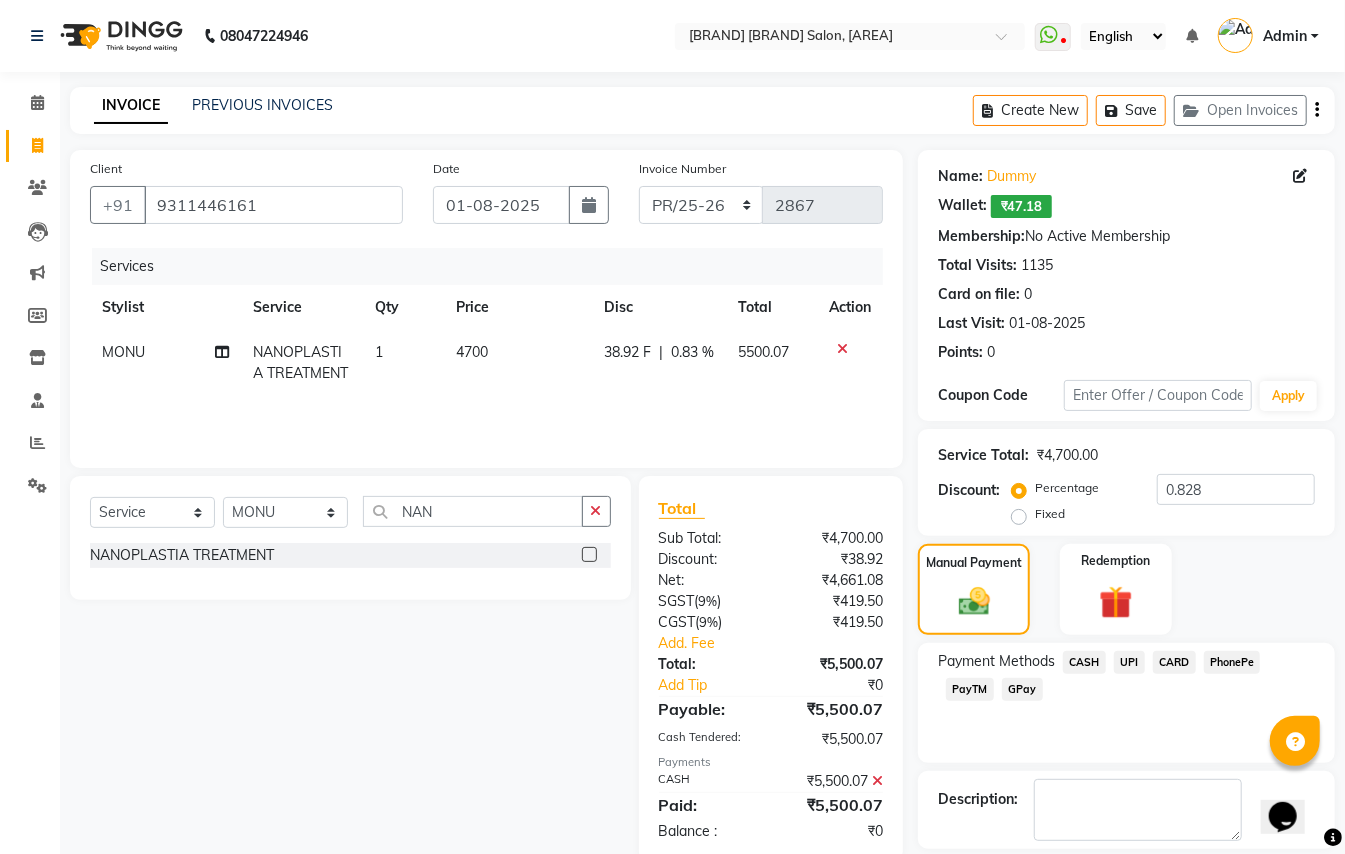 scroll, scrollTop: 94, scrollLeft: 0, axis: vertical 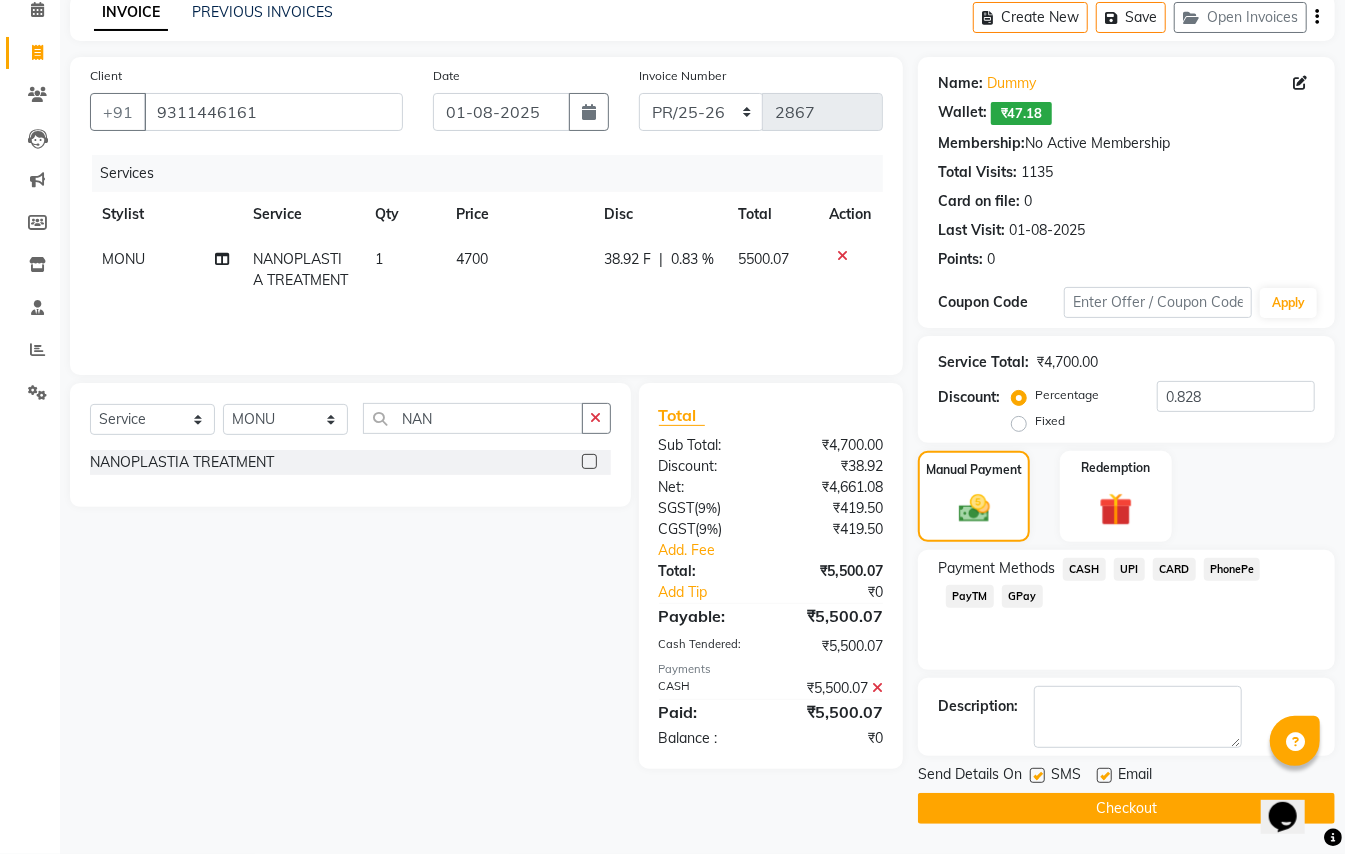click on "Checkout" 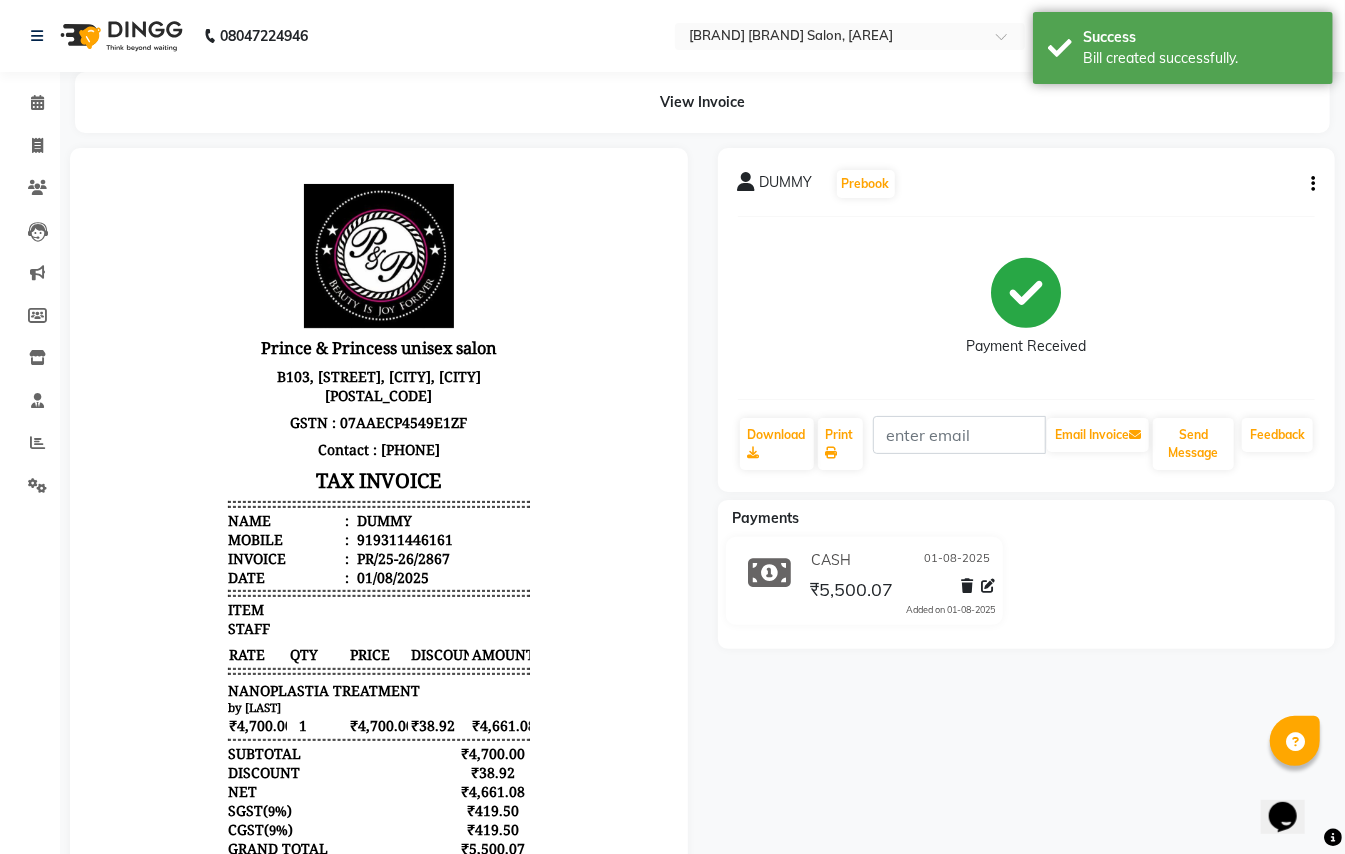scroll, scrollTop: 0, scrollLeft: 0, axis: both 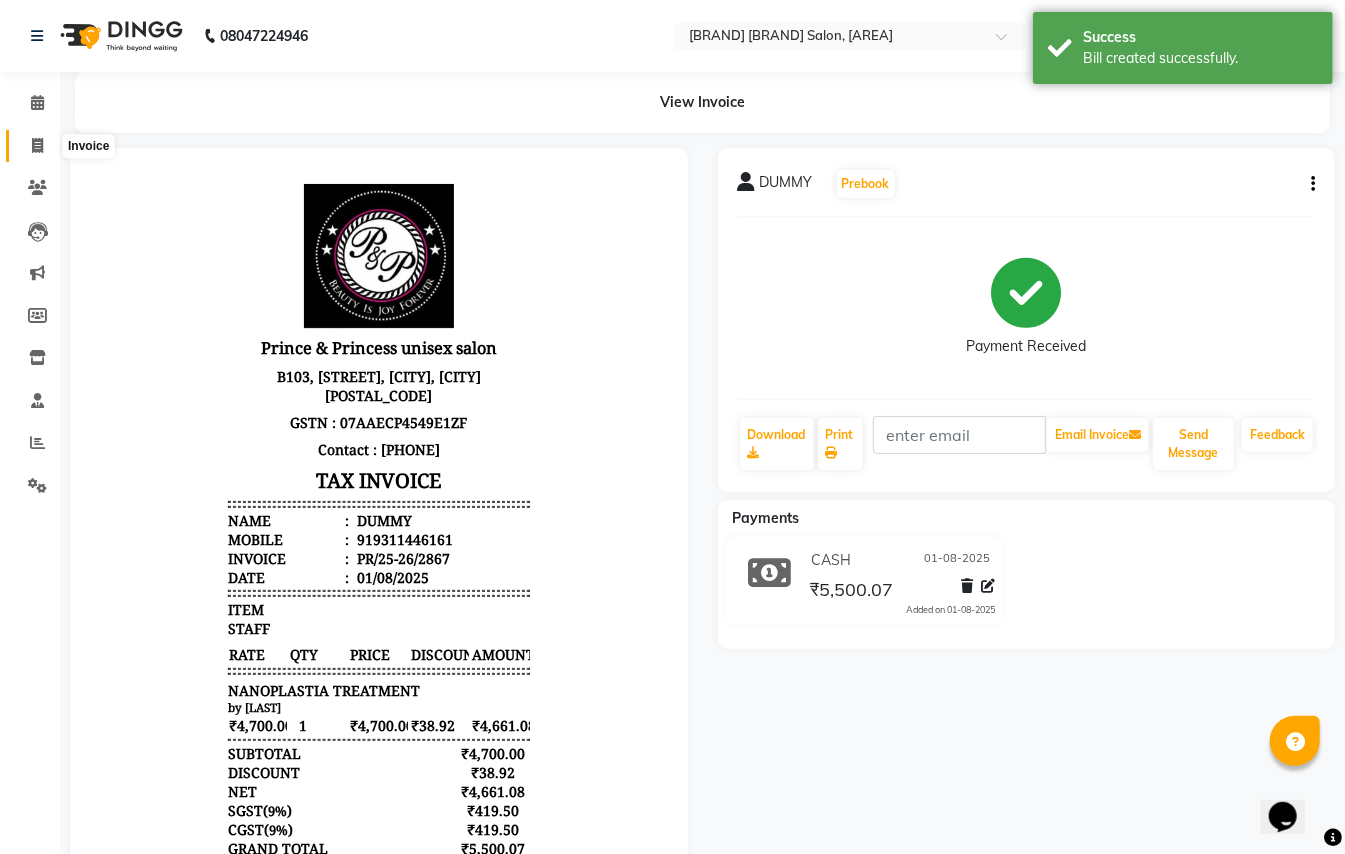 click 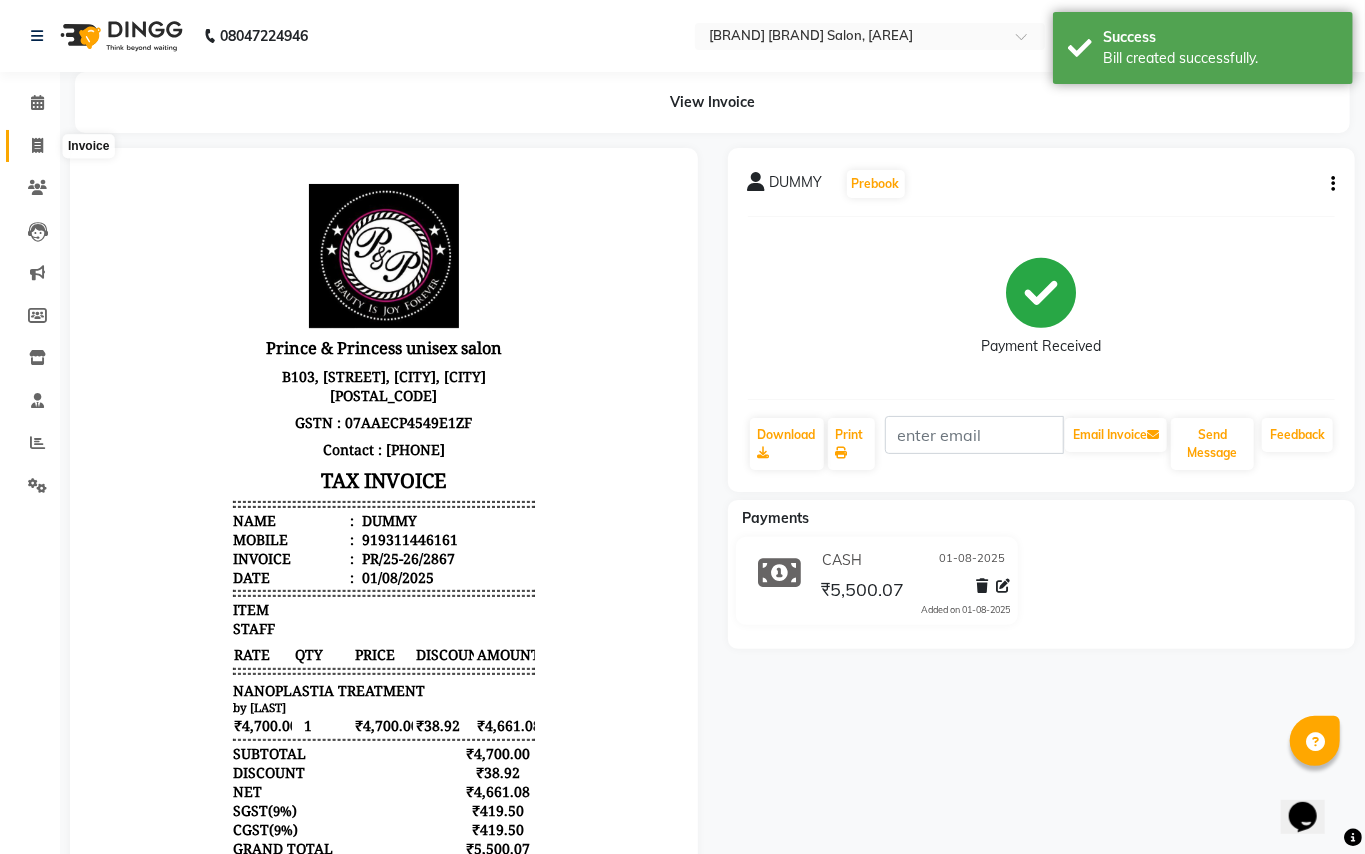select on "service" 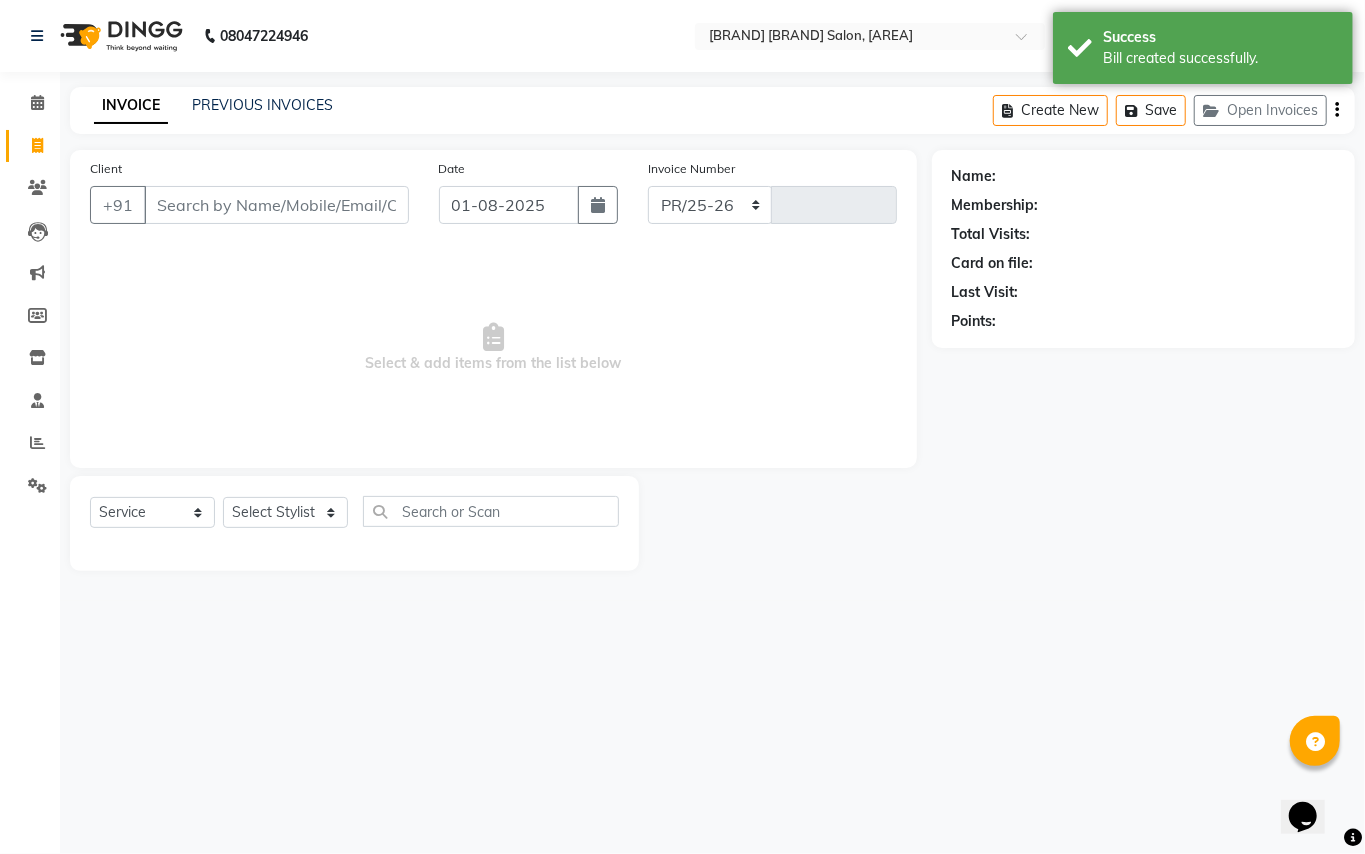 select on "3760" 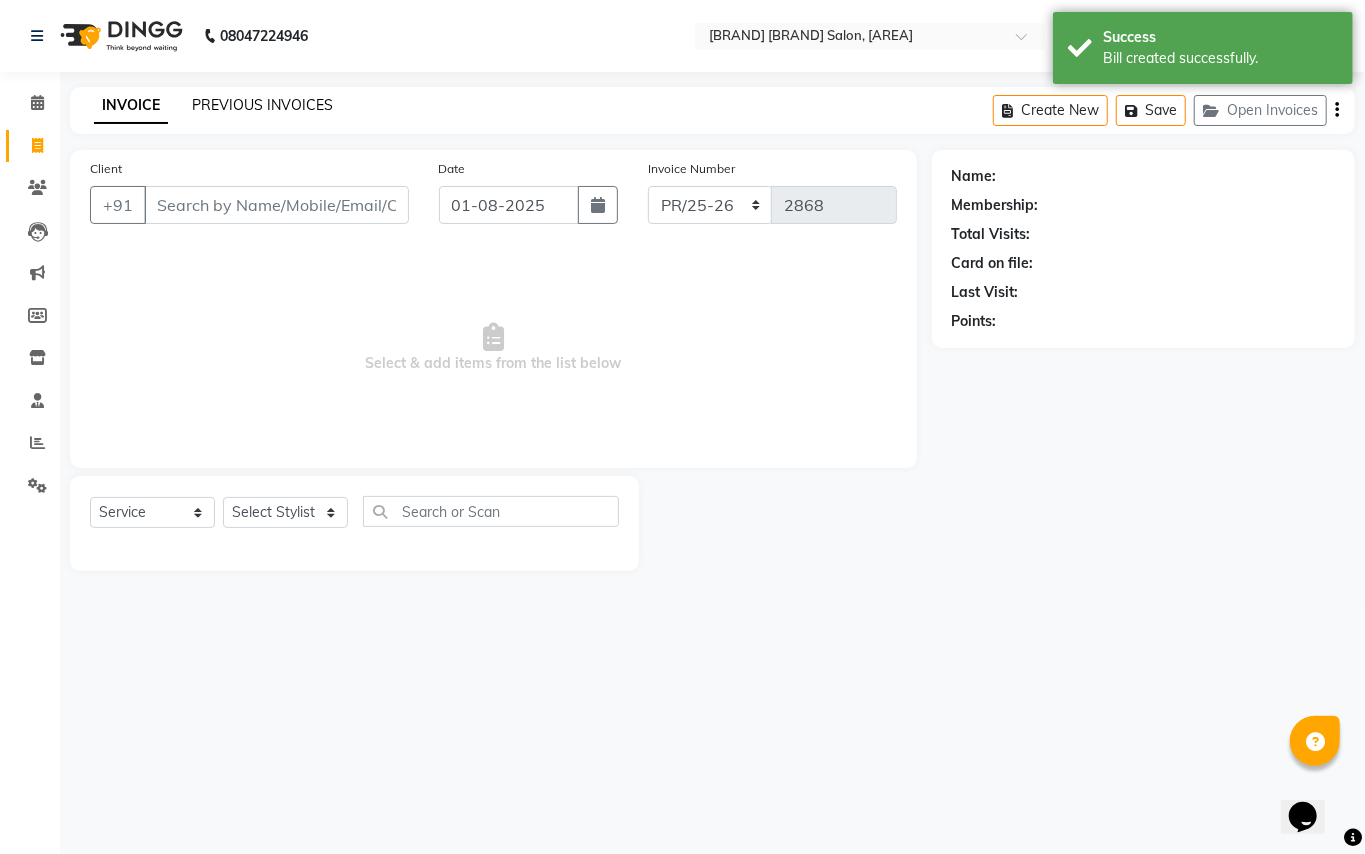 click on "PREVIOUS INVOICES" 